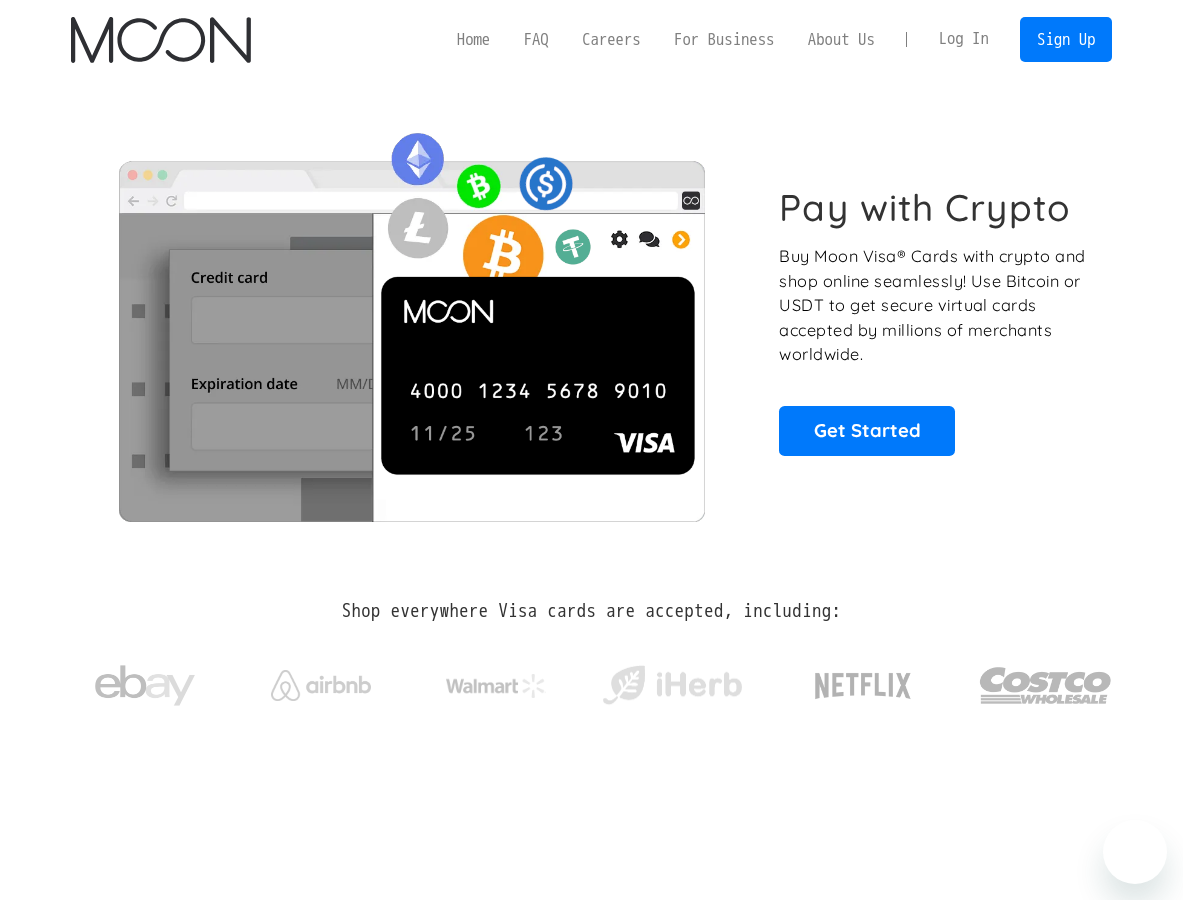 scroll, scrollTop: 0, scrollLeft: 0, axis: both 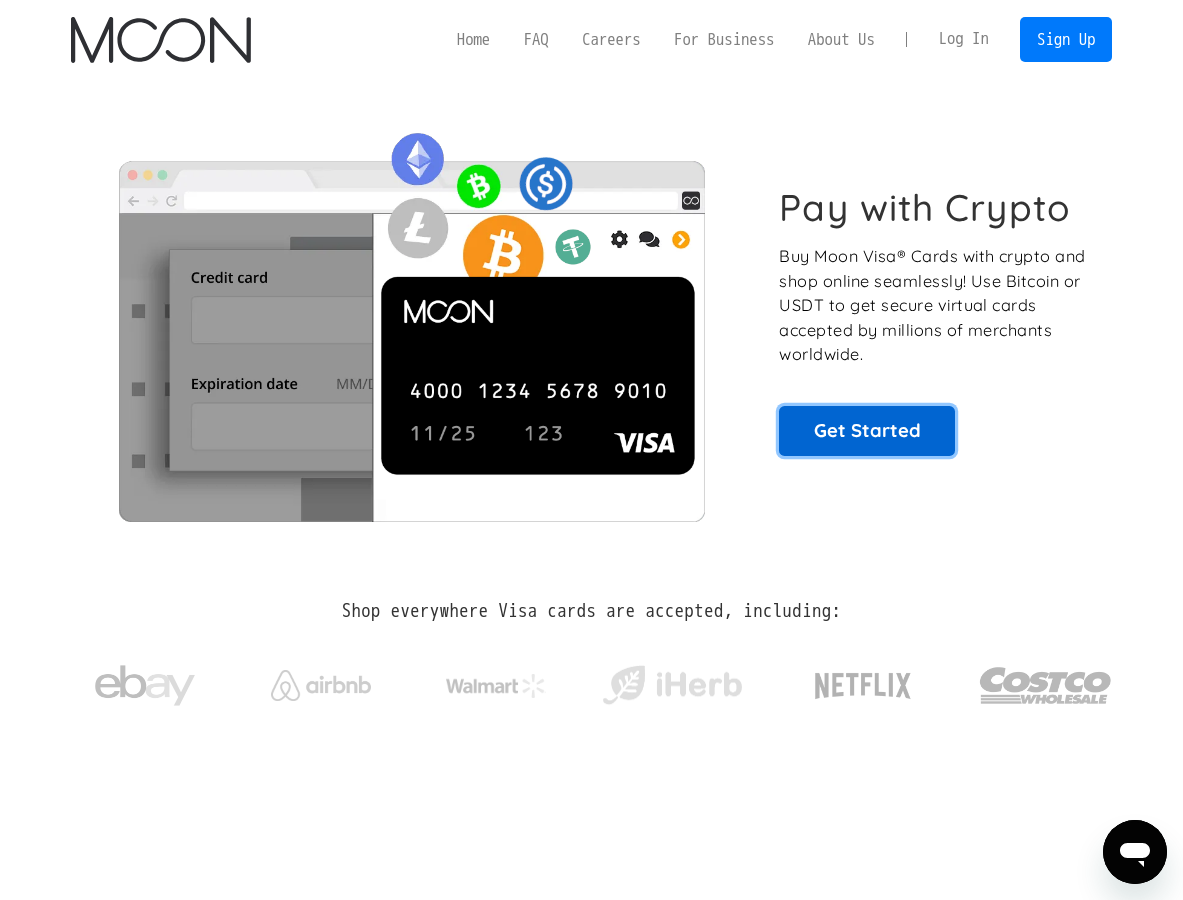 click on "Get Started" at bounding box center (867, 431) 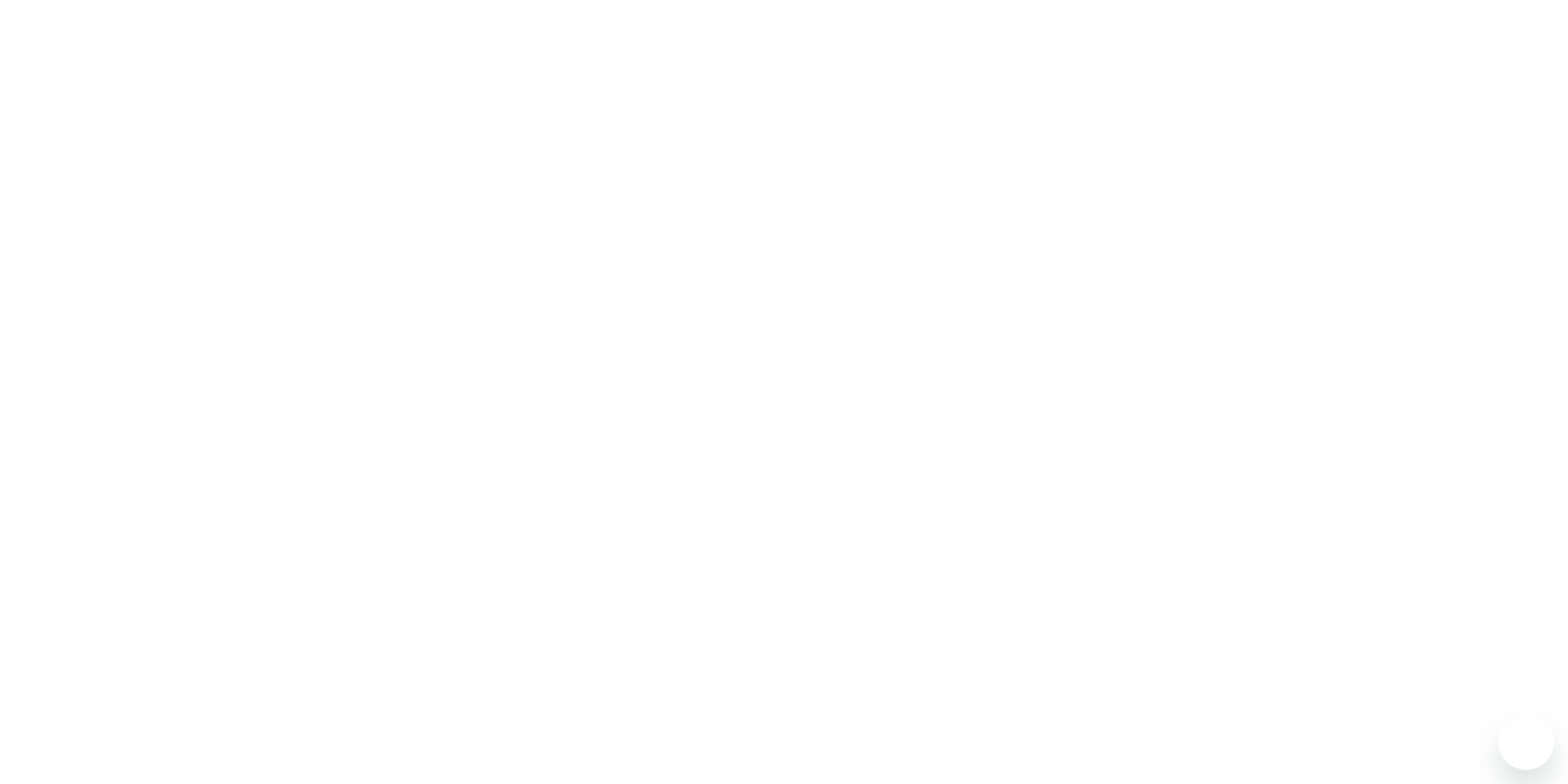 scroll, scrollTop: 0, scrollLeft: 0, axis: both 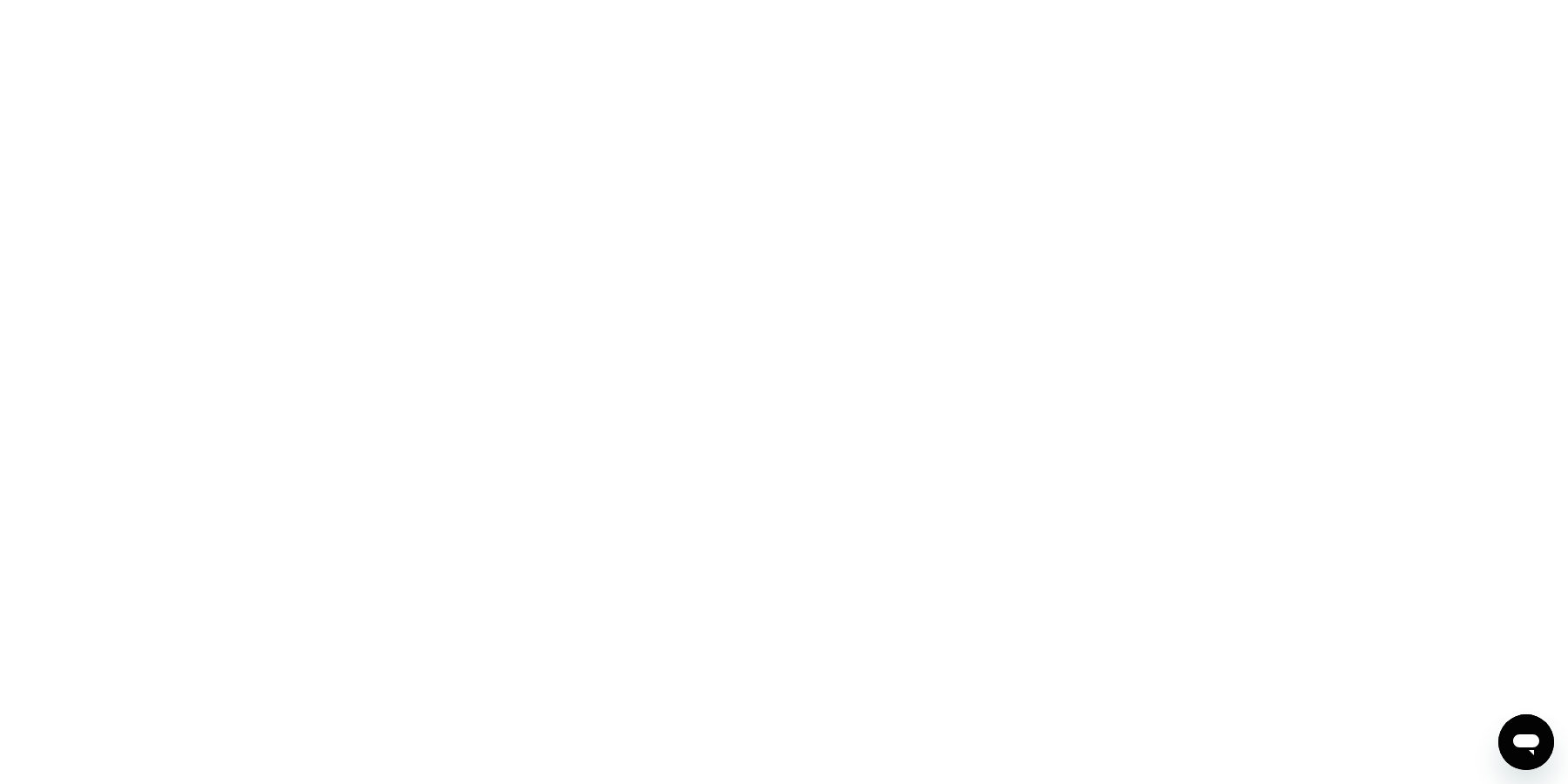 click at bounding box center (784, 392) 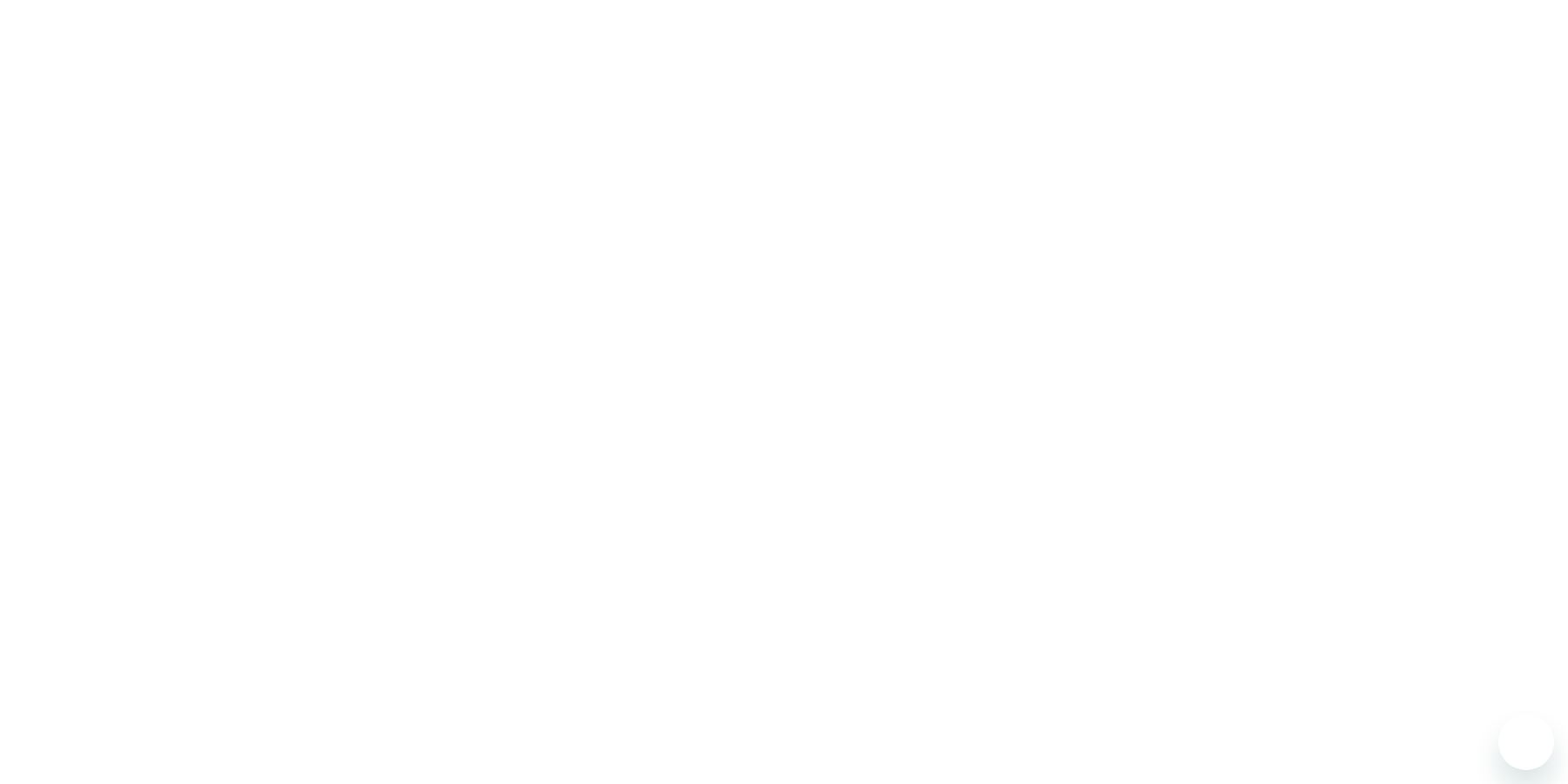 scroll, scrollTop: 0, scrollLeft: 0, axis: both 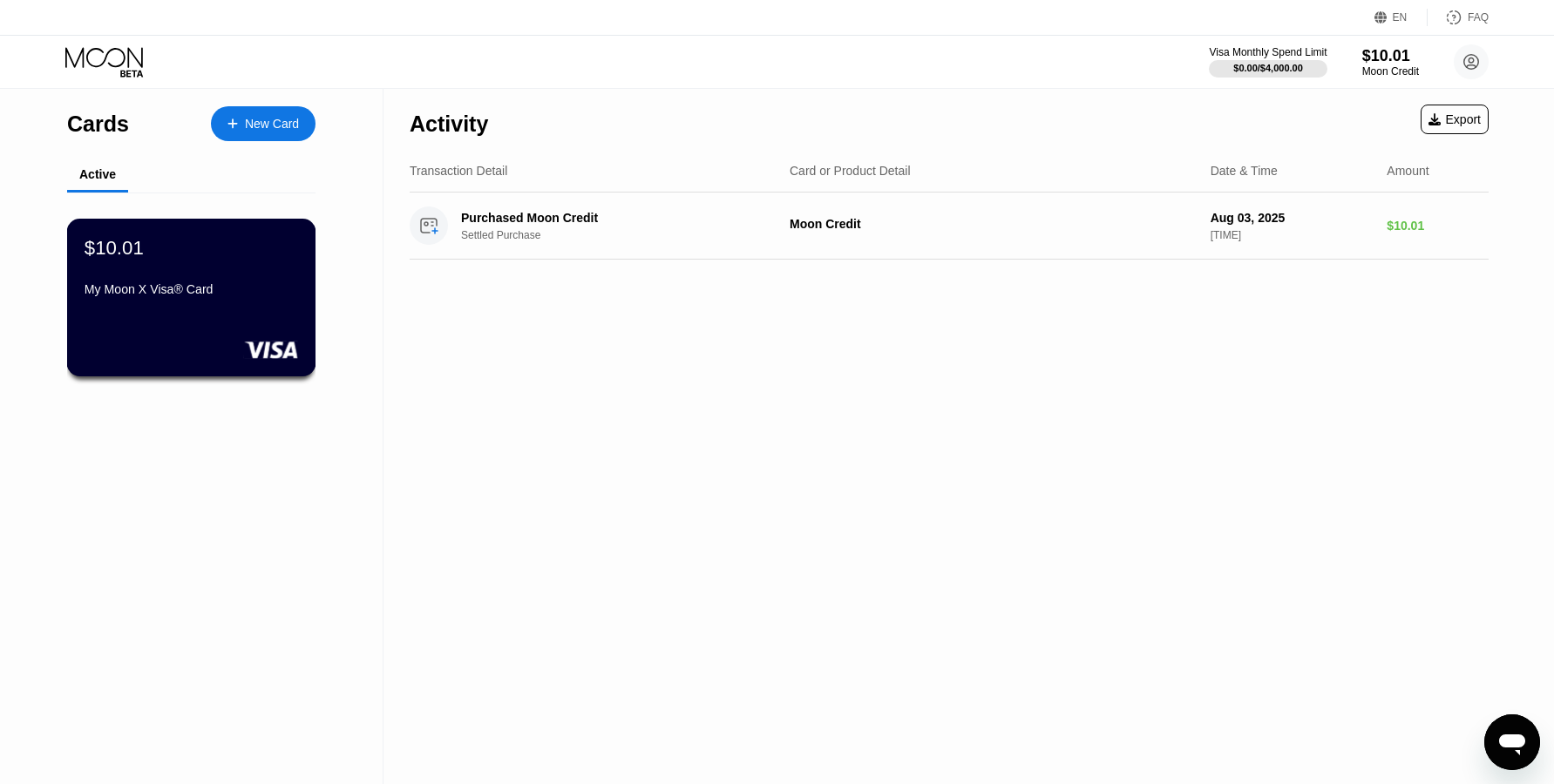 click on "My Moon X Visa® Card" at bounding box center (191, 293) 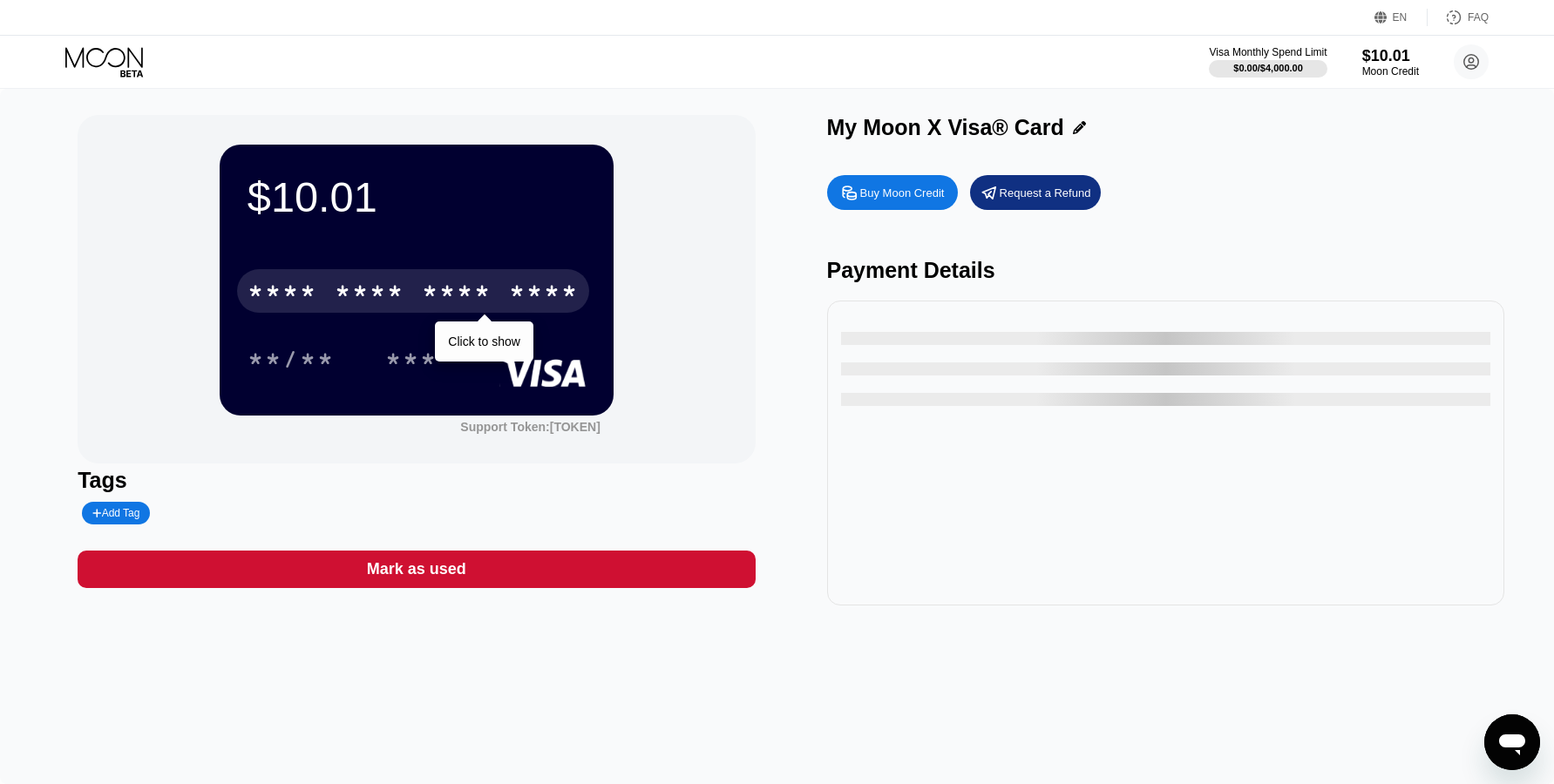 click on "* * * *" at bounding box center [370, 294] 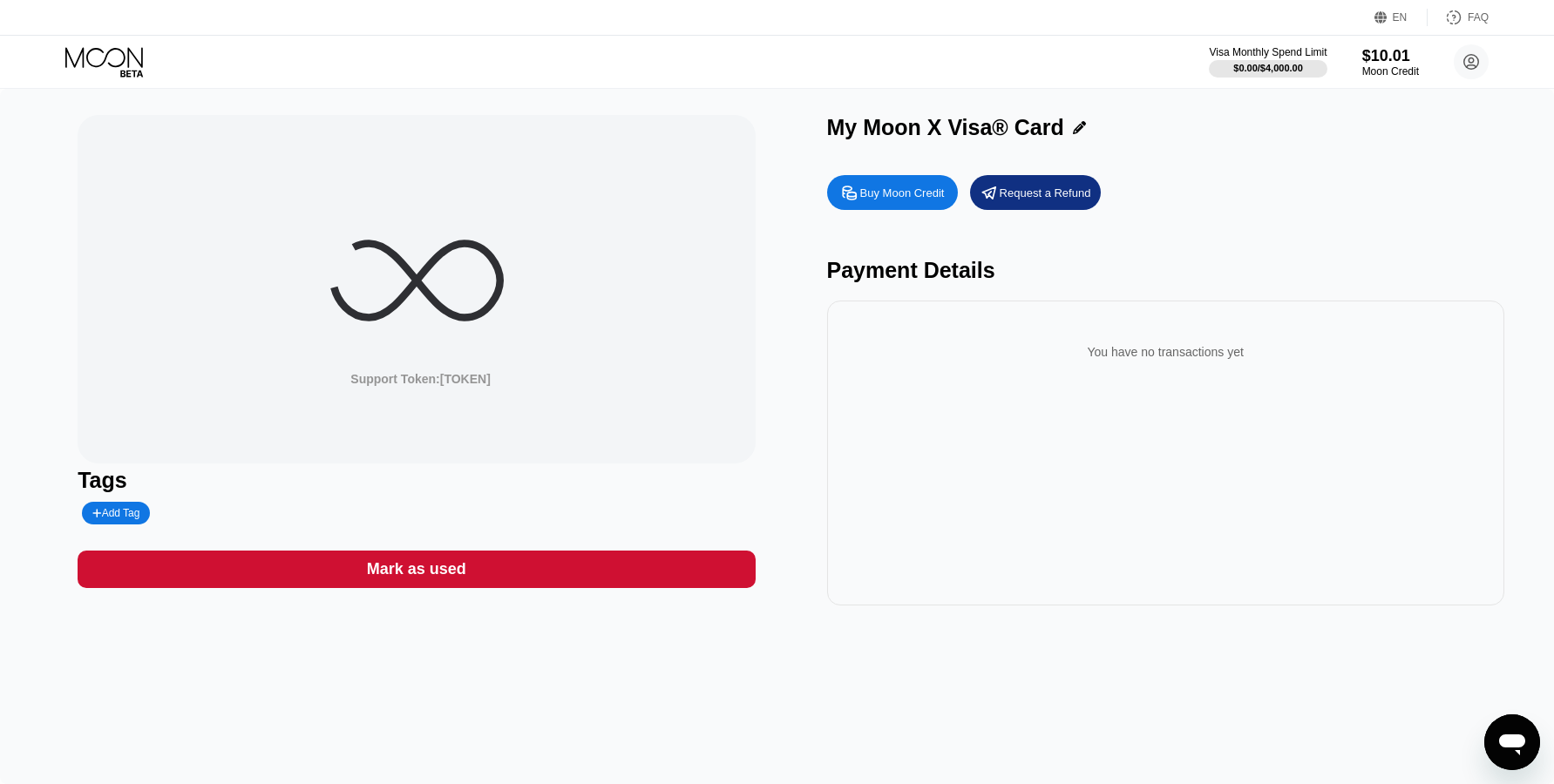 click on "My Moon X Visa® Card" at bounding box center (946, 127) 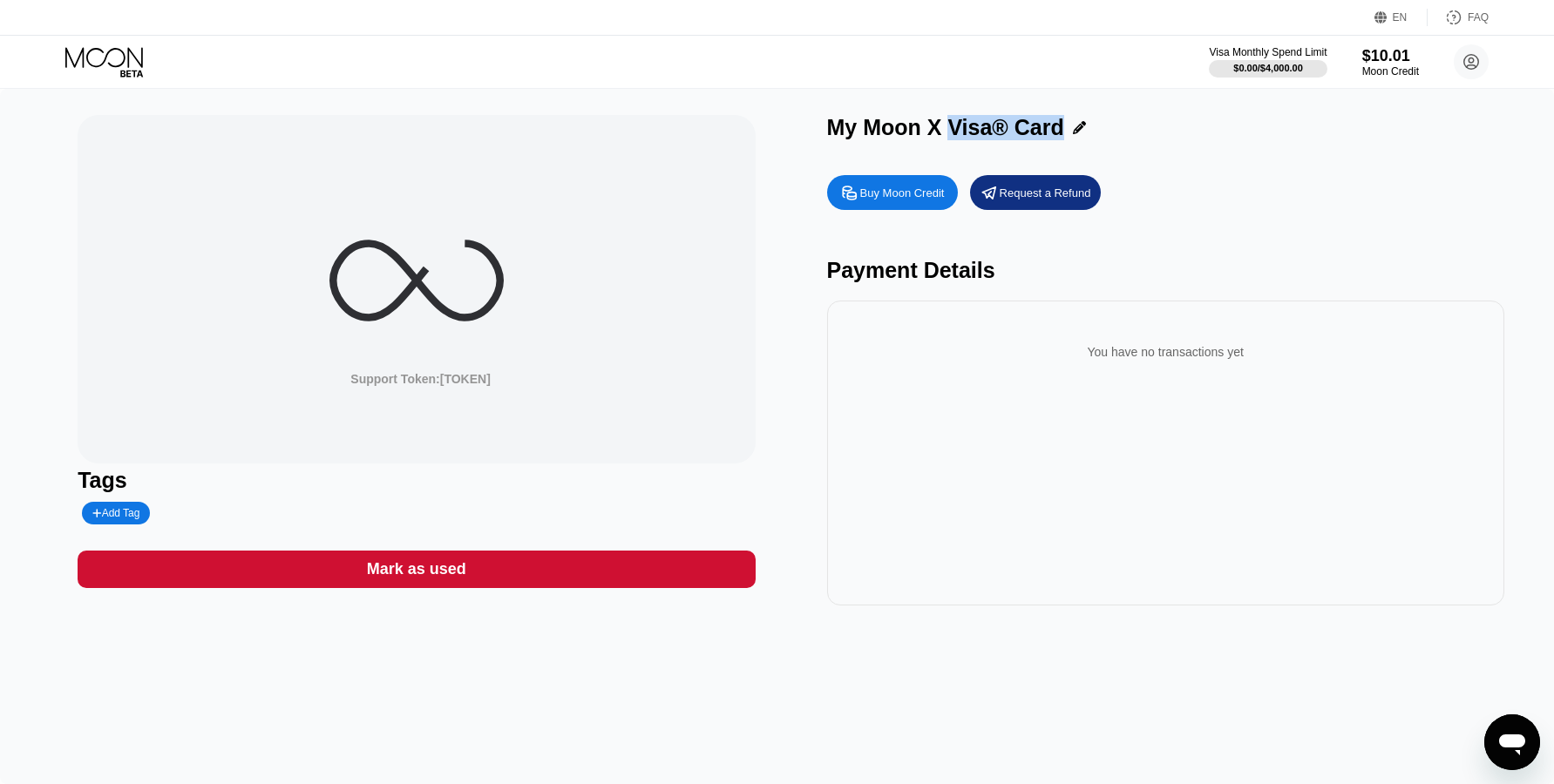 drag, startPoint x: 965, startPoint y: 136, endPoint x: 1014, endPoint y: 138, distance: 49.0408 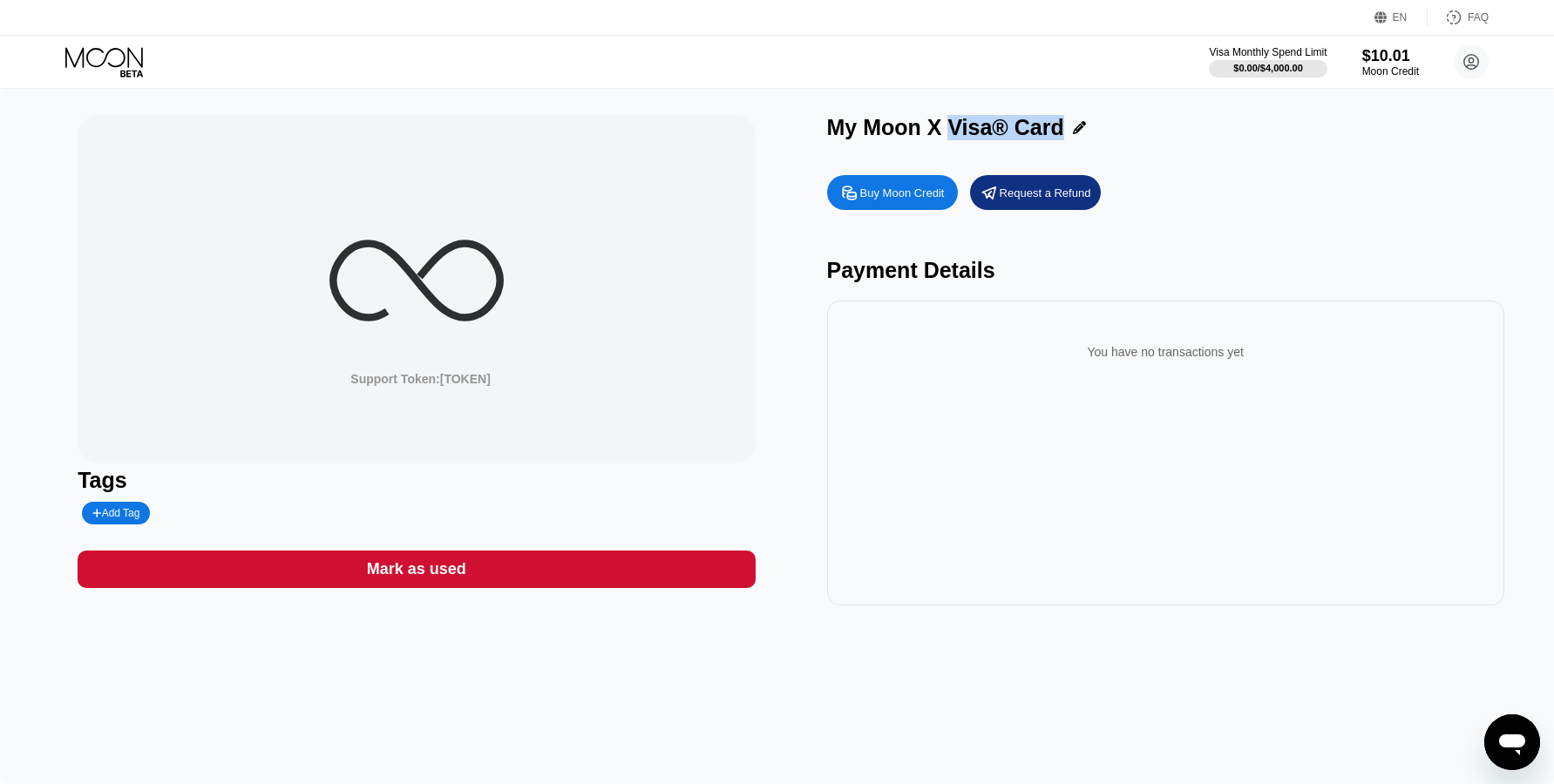 click on "My Moon X Visa® Card" at bounding box center (946, 127) 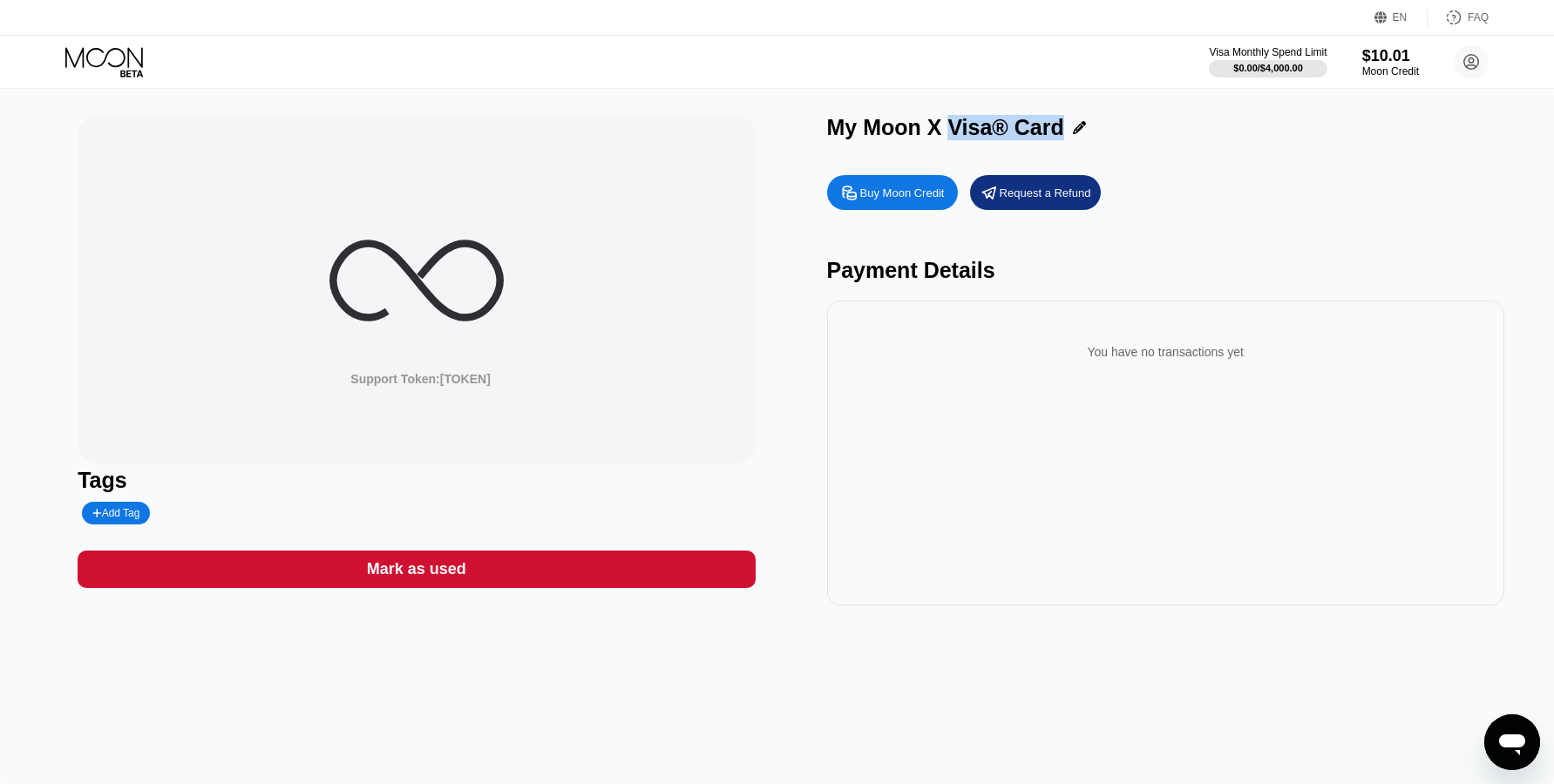 click 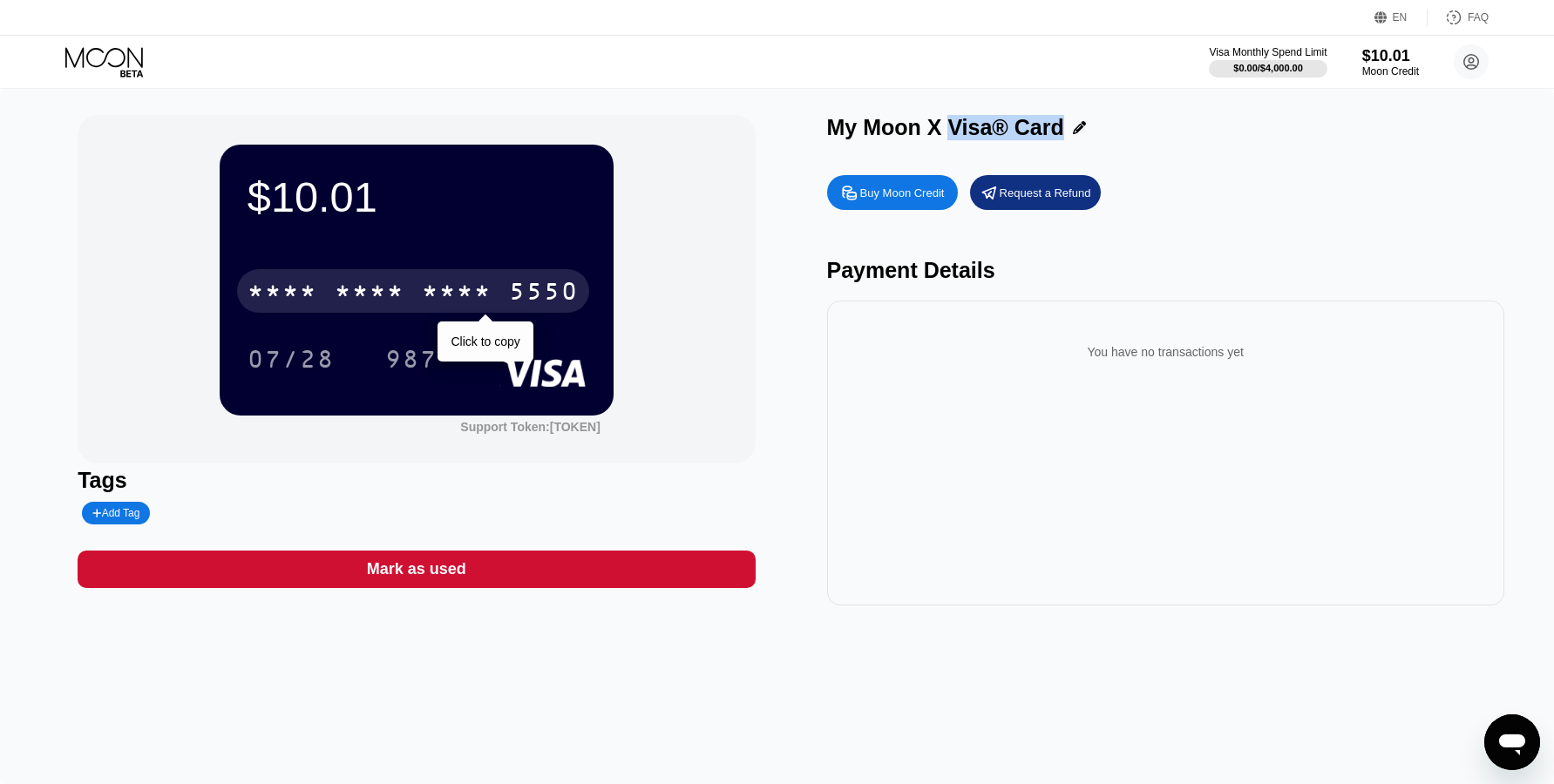 click on "* * * *" at bounding box center (457, 294) 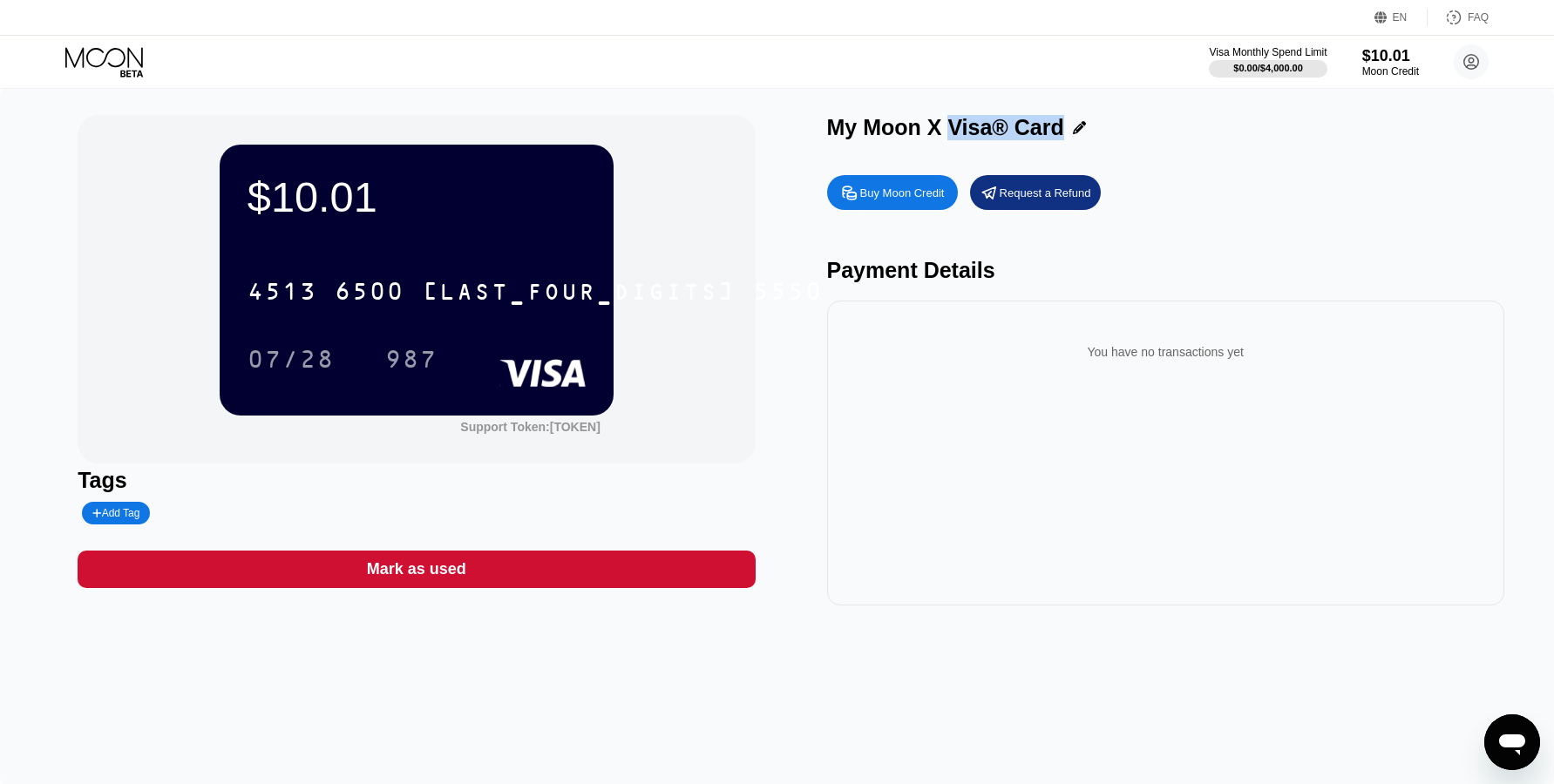 click on "My Moon X Visa® Card" at bounding box center (946, 127) 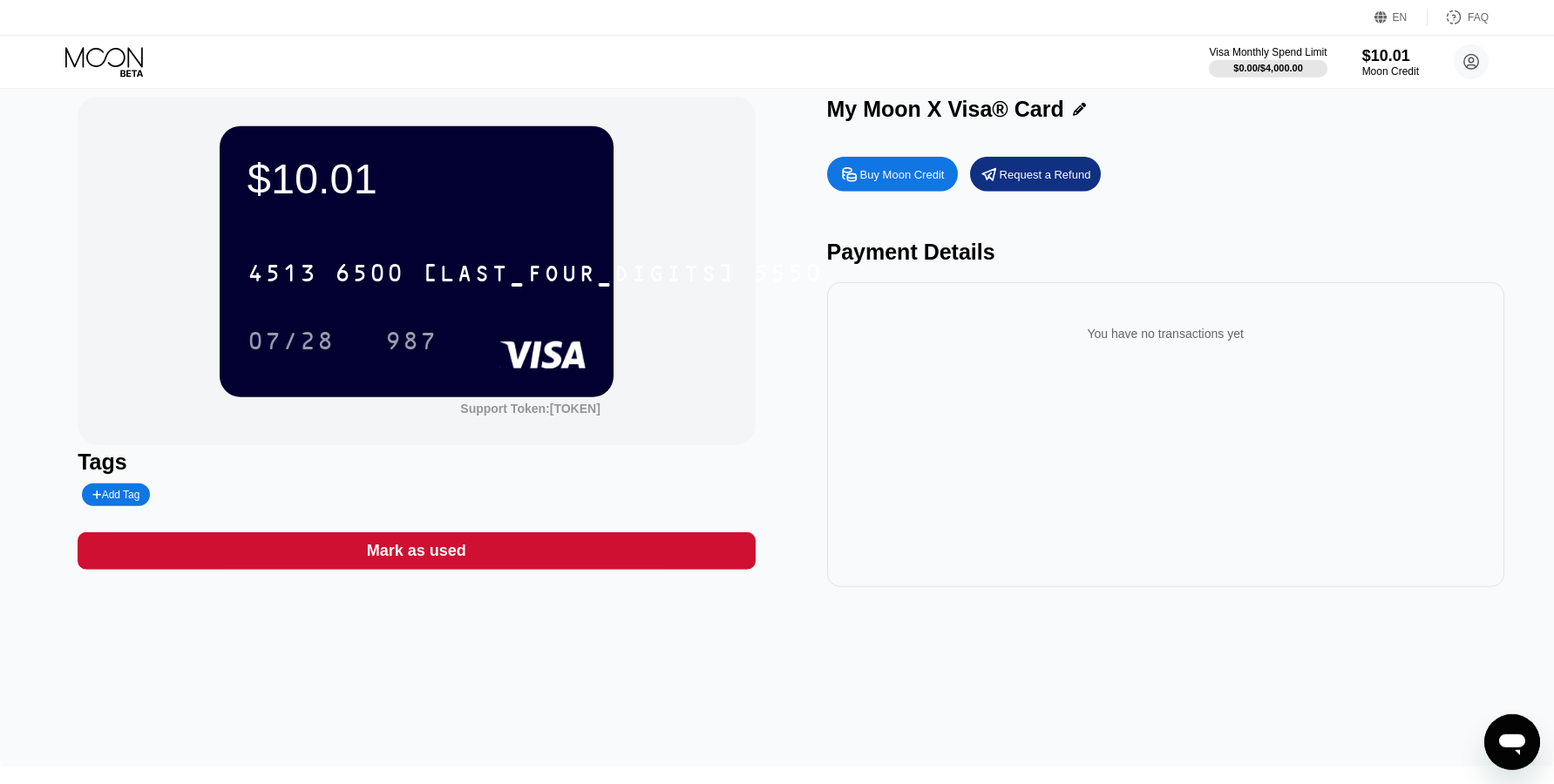 scroll, scrollTop: 20, scrollLeft: 0, axis: vertical 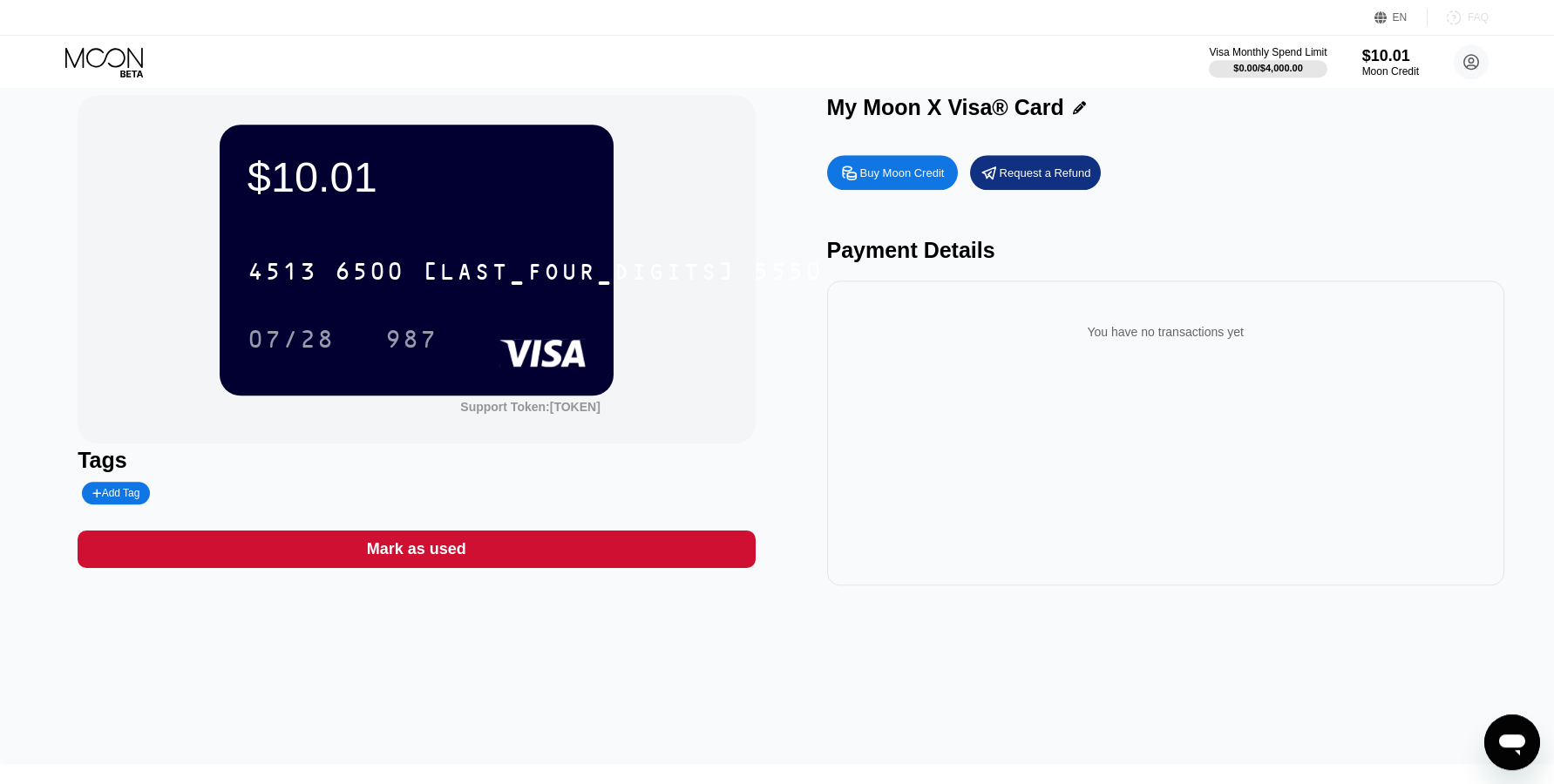 click on "FAQ" at bounding box center (1478, 17) 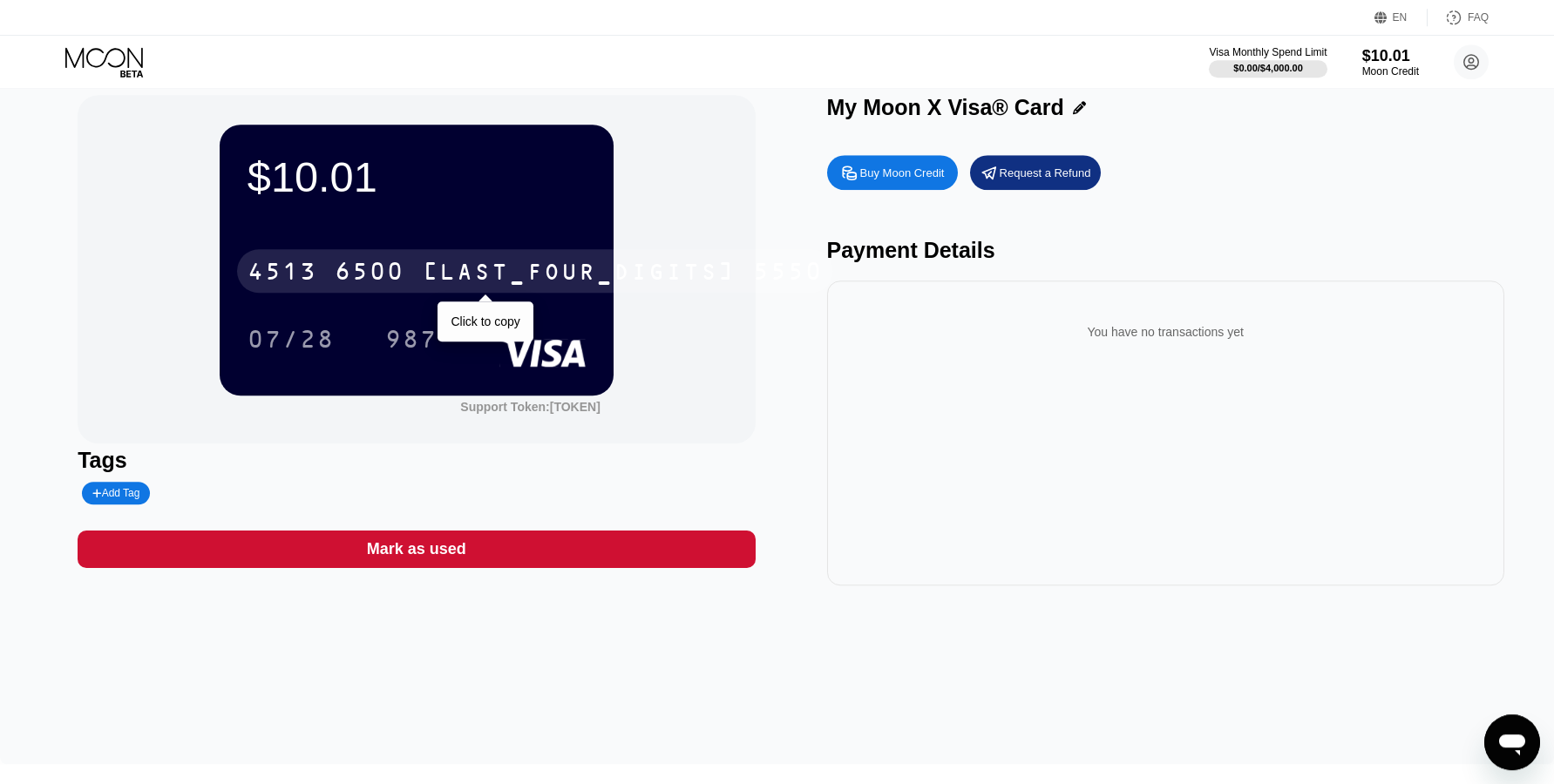 click on "[CARD_NUMBER]" at bounding box center [535, 271] 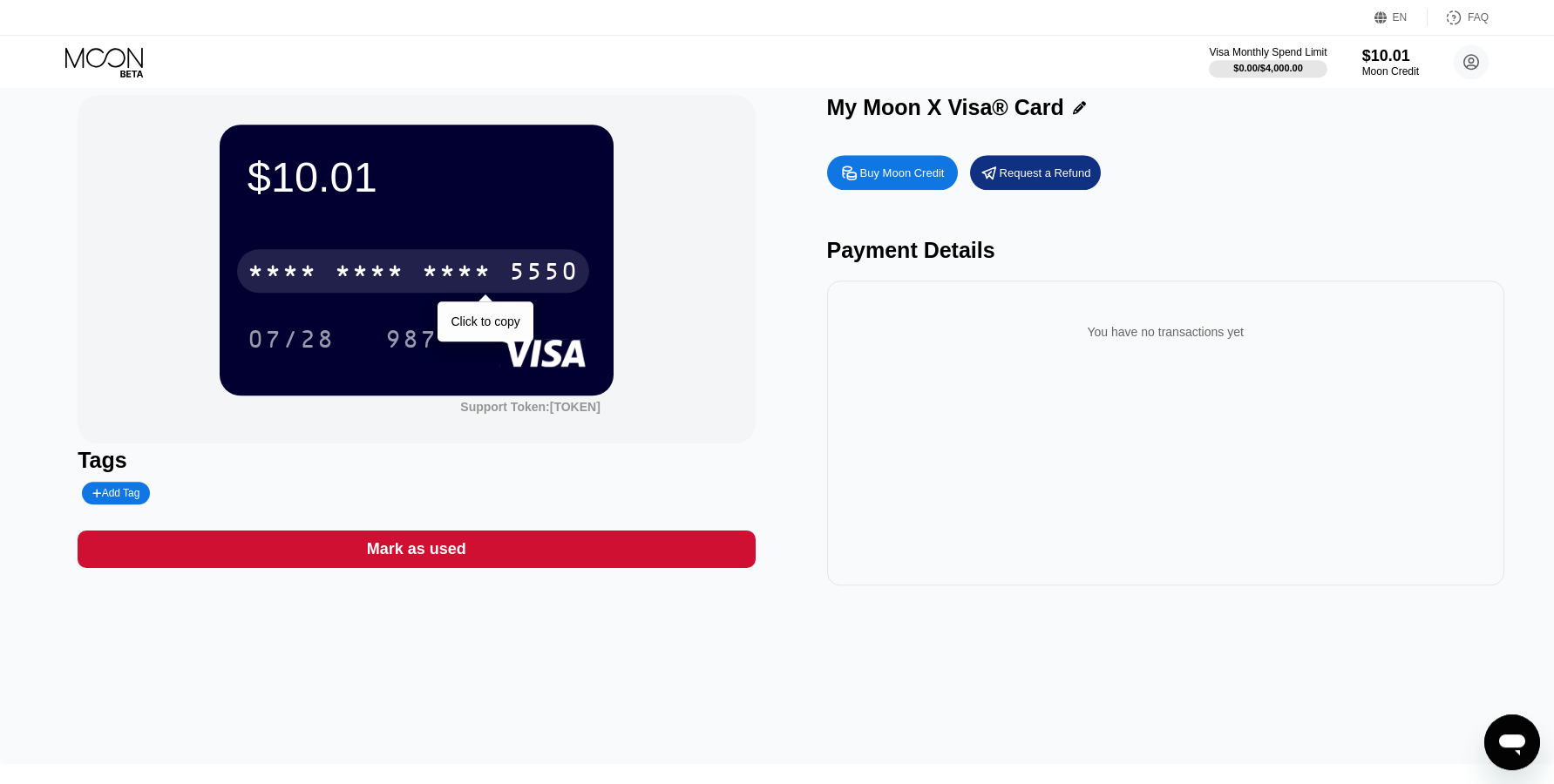 click on "* * * *" at bounding box center [370, 274] 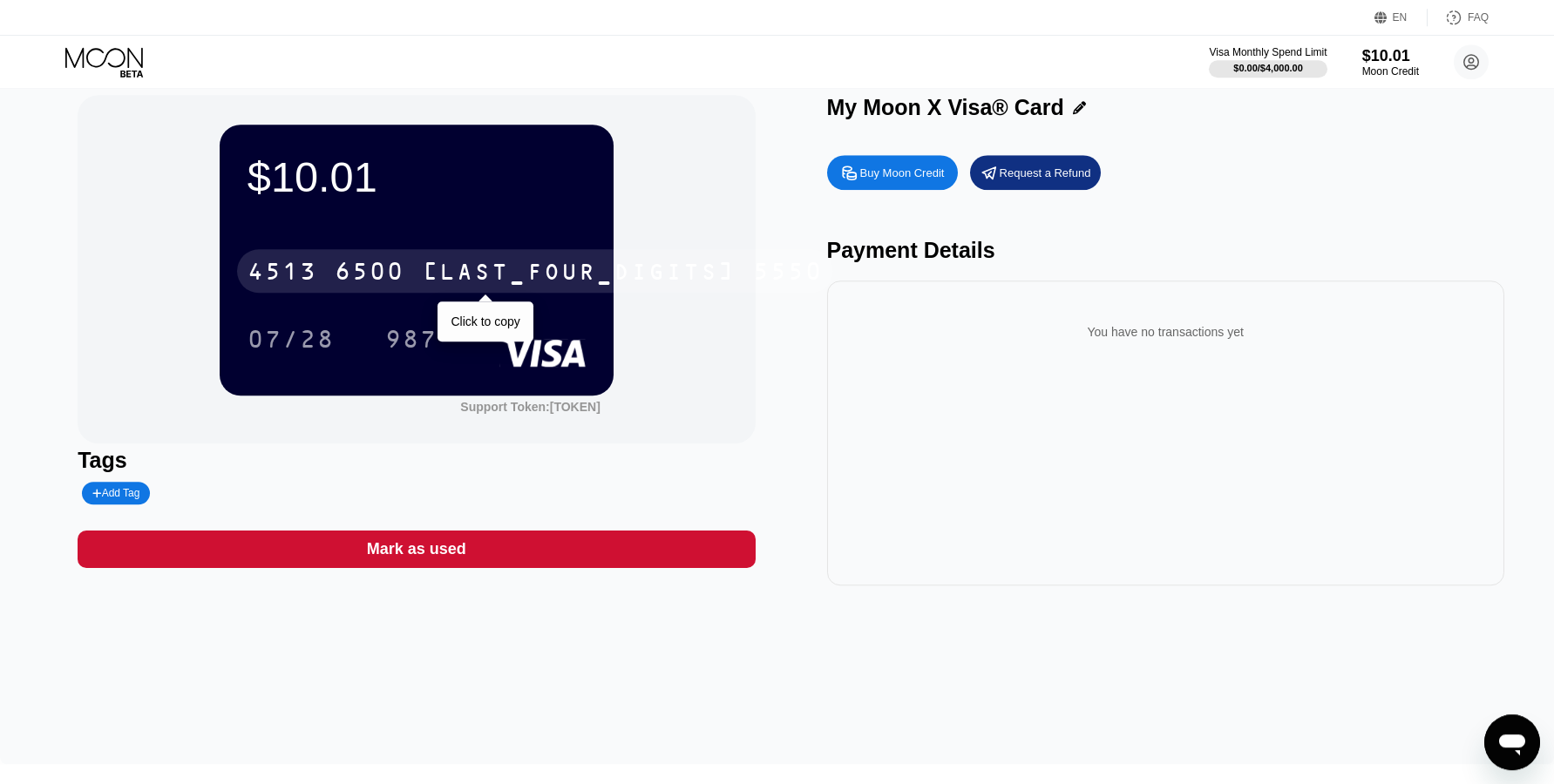 click on "[CARD_NUMBER]" at bounding box center [535, 271] 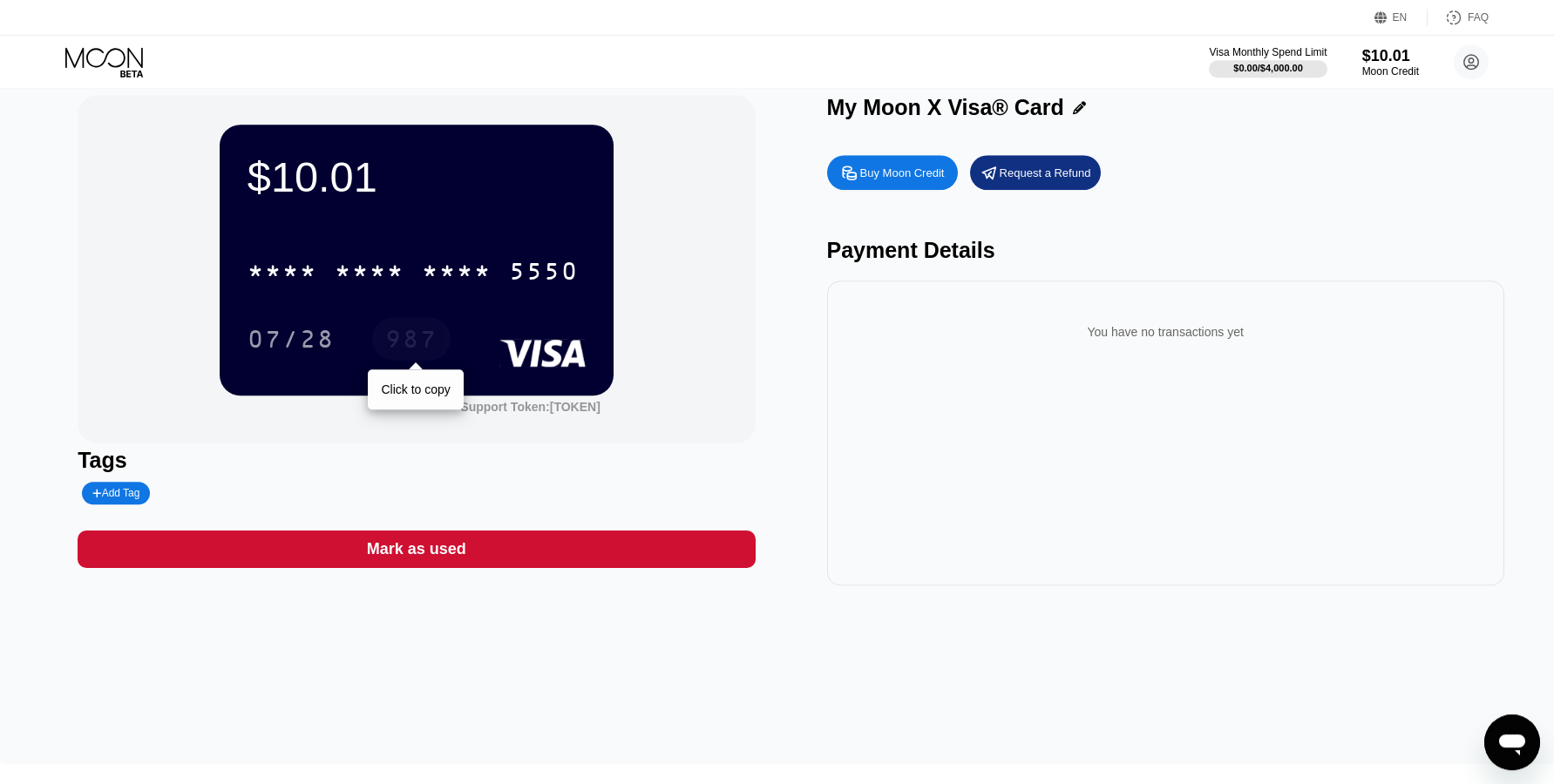 click on "987" at bounding box center (411, 339) 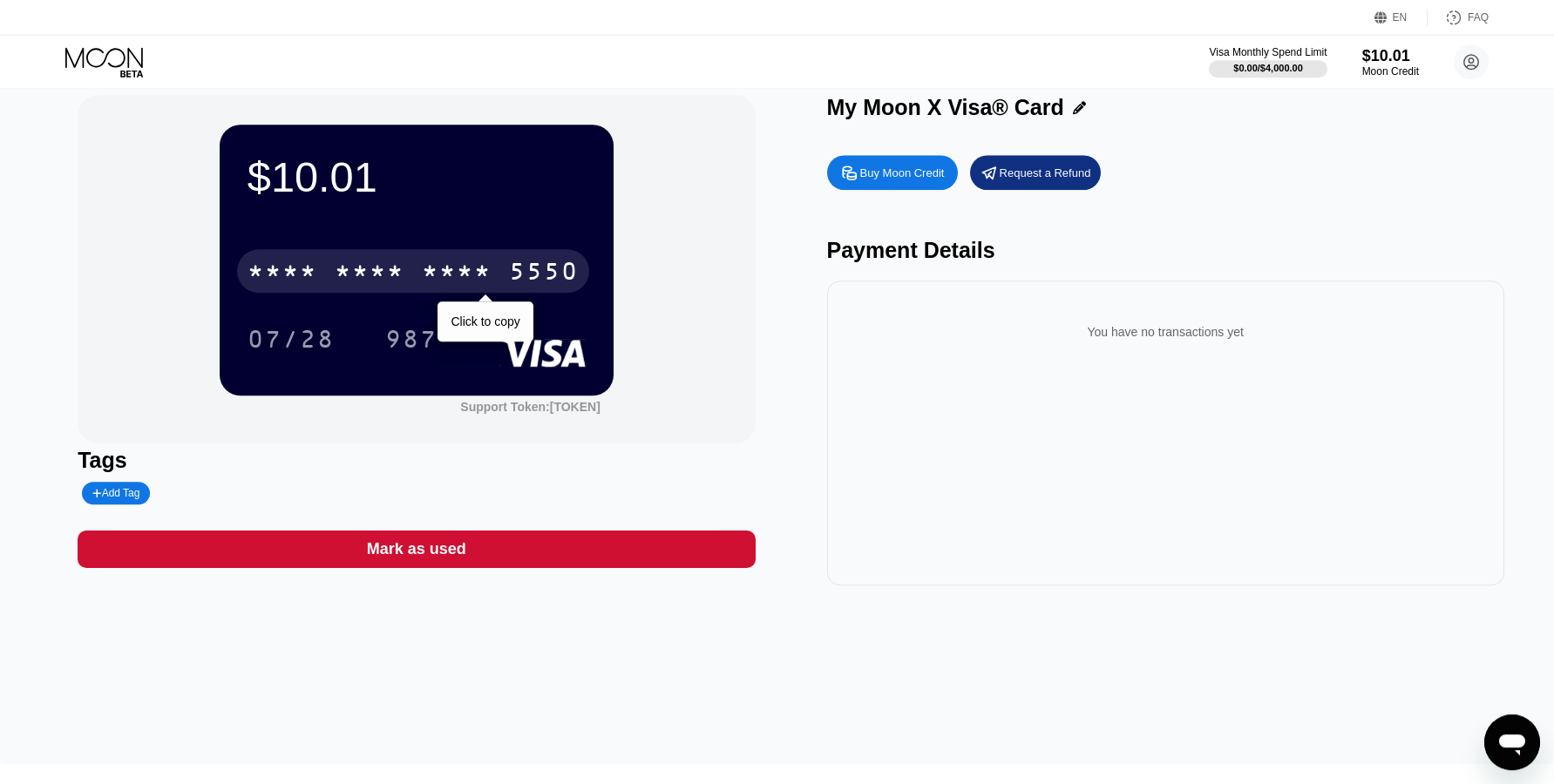 click on "* * * * * * * * * * * * [PHONE]" at bounding box center (413, 271) 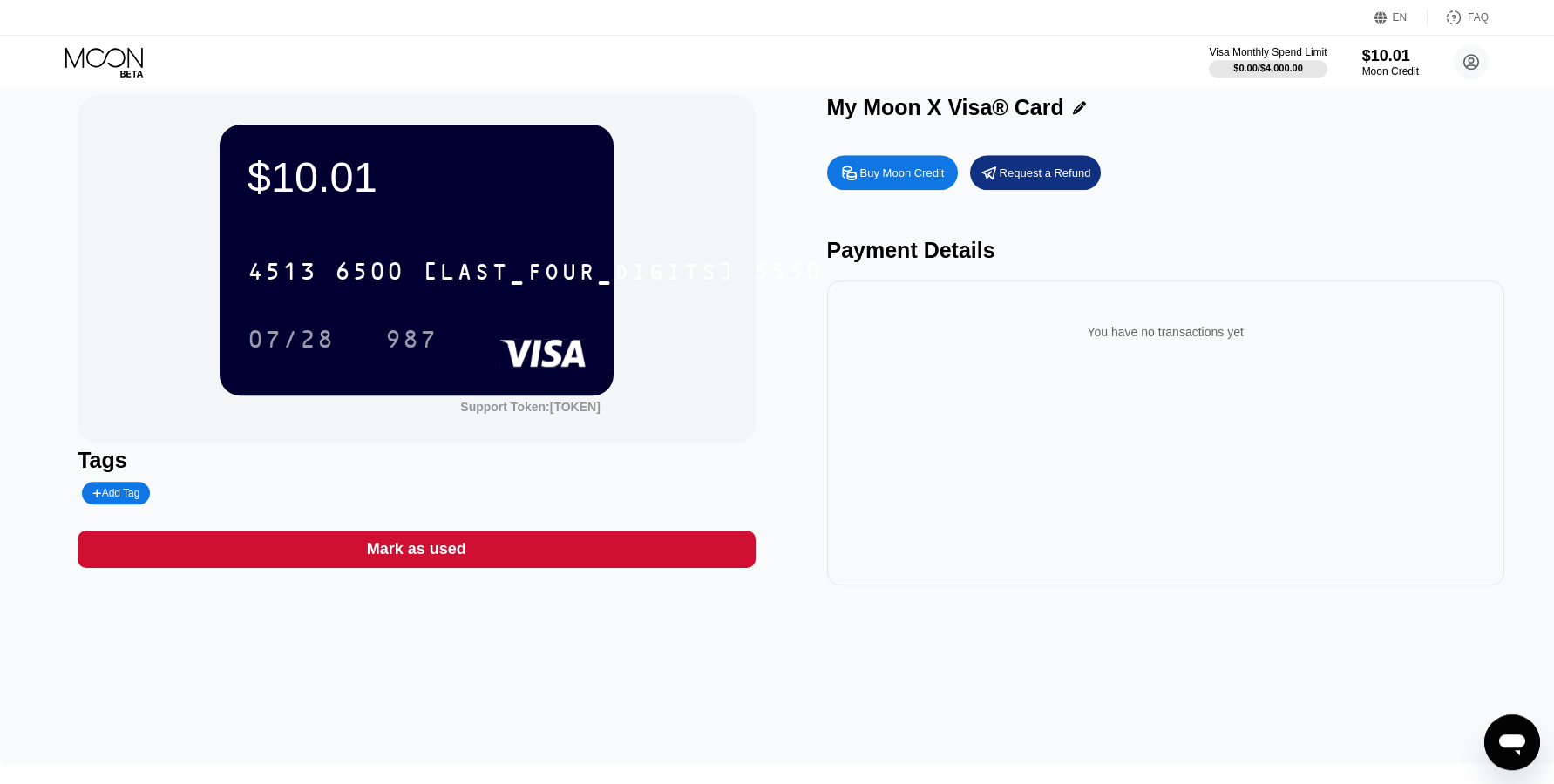 click on "987" at bounding box center [411, 341] 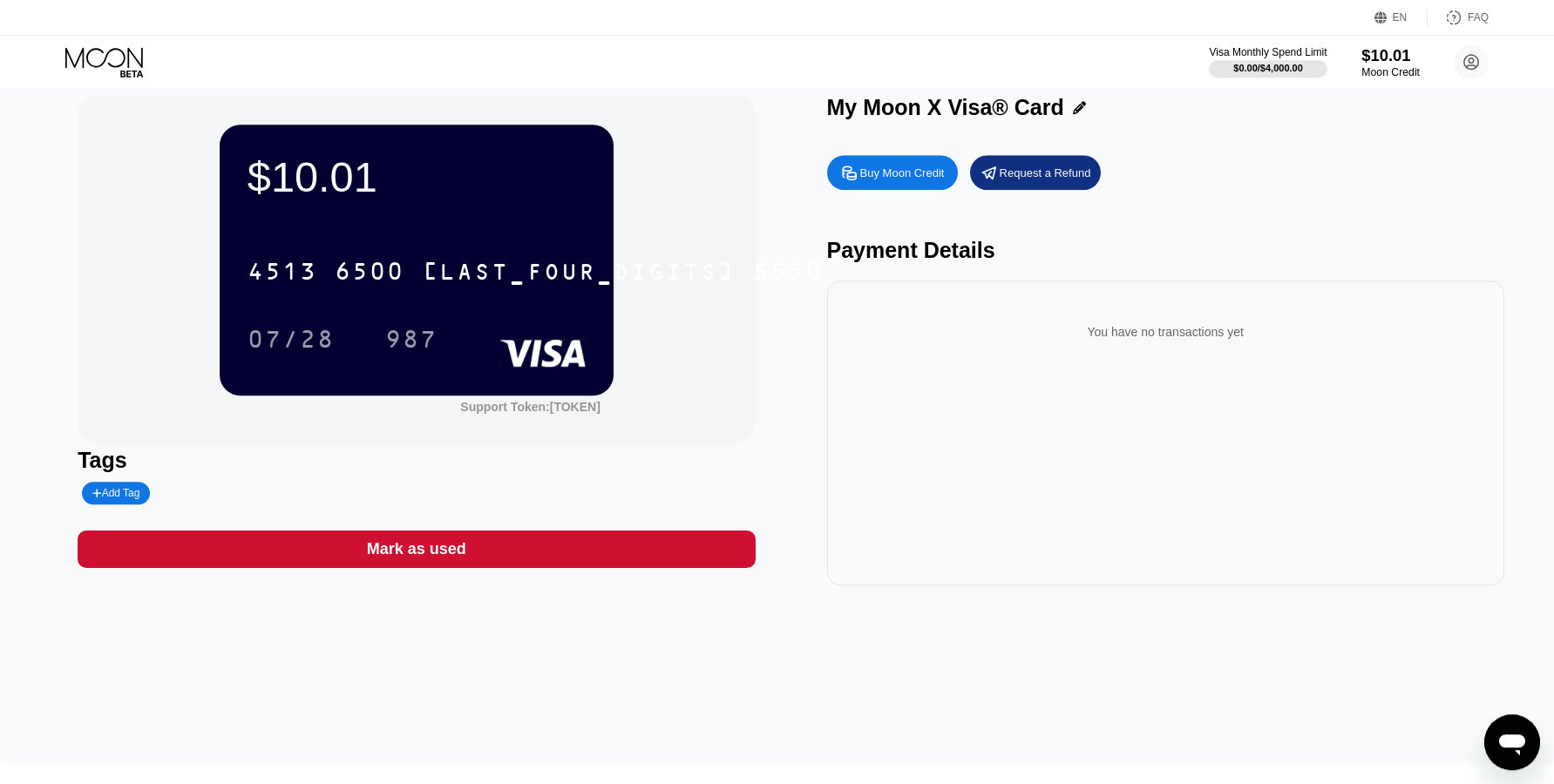 click on "Moon Credit" at bounding box center (1390, 71) 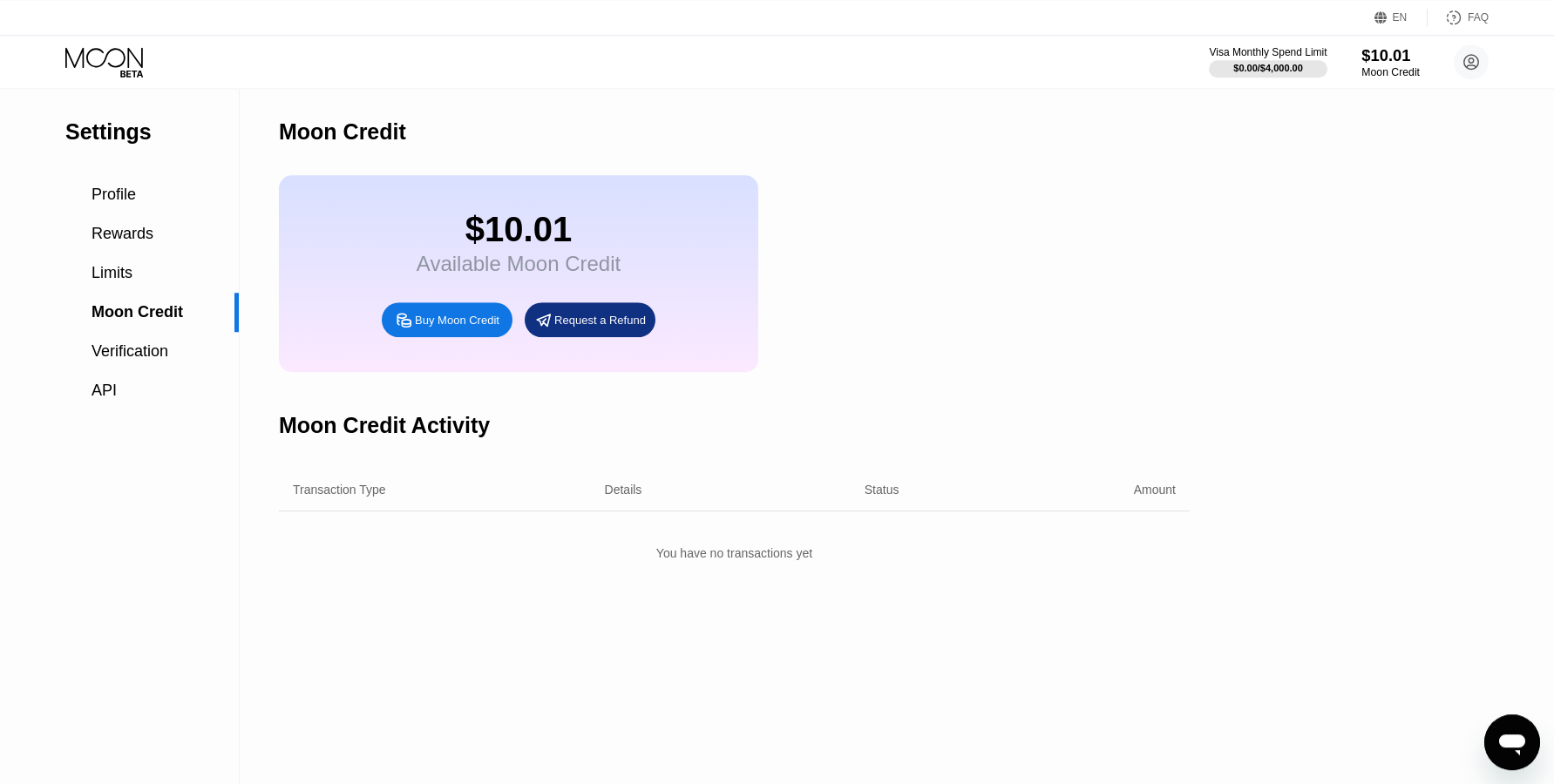 scroll, scrollTop: 0, scrollLeft: 0, axis: both 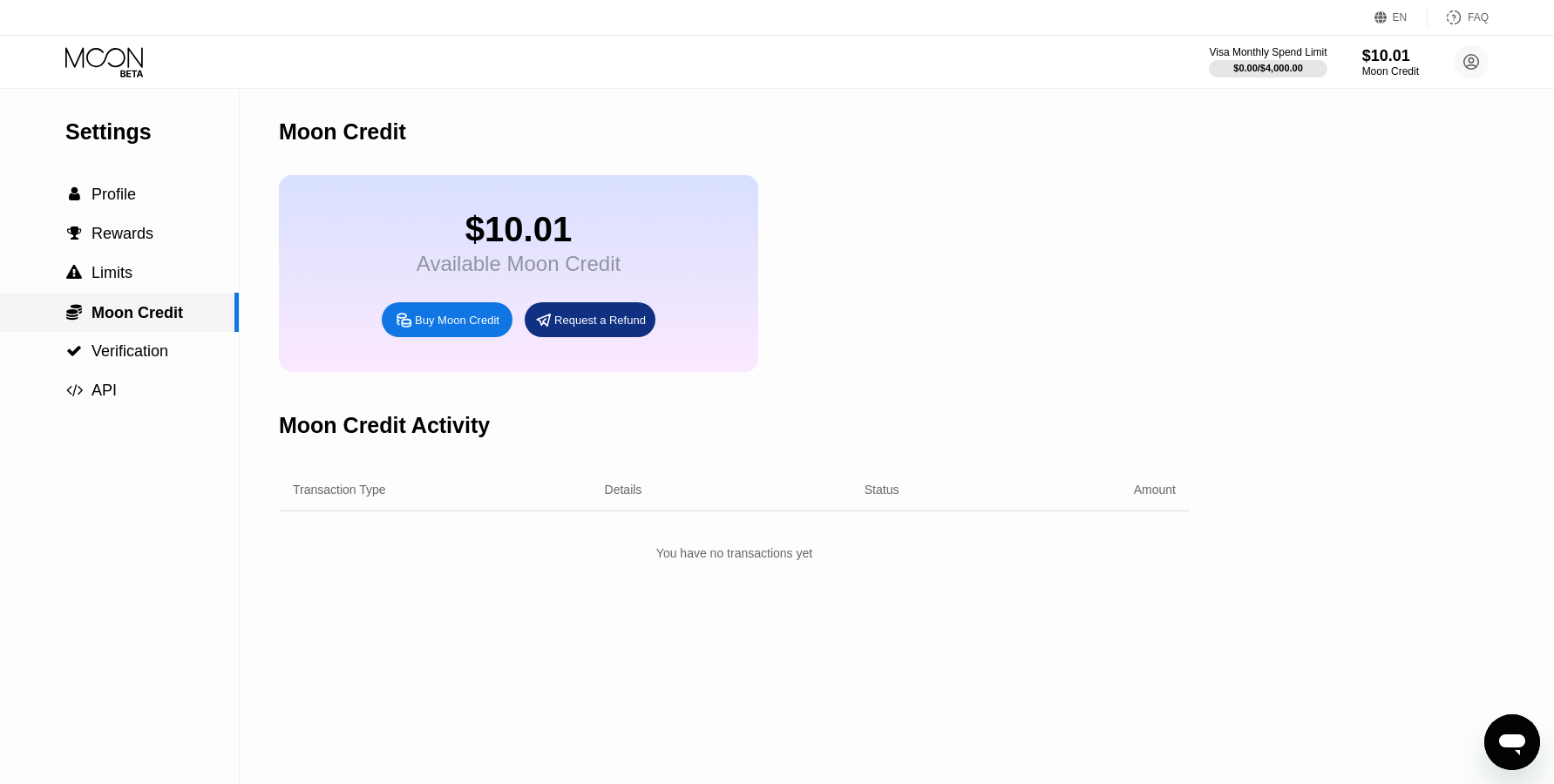 click on "Limits" at bounding box center (112, 273) 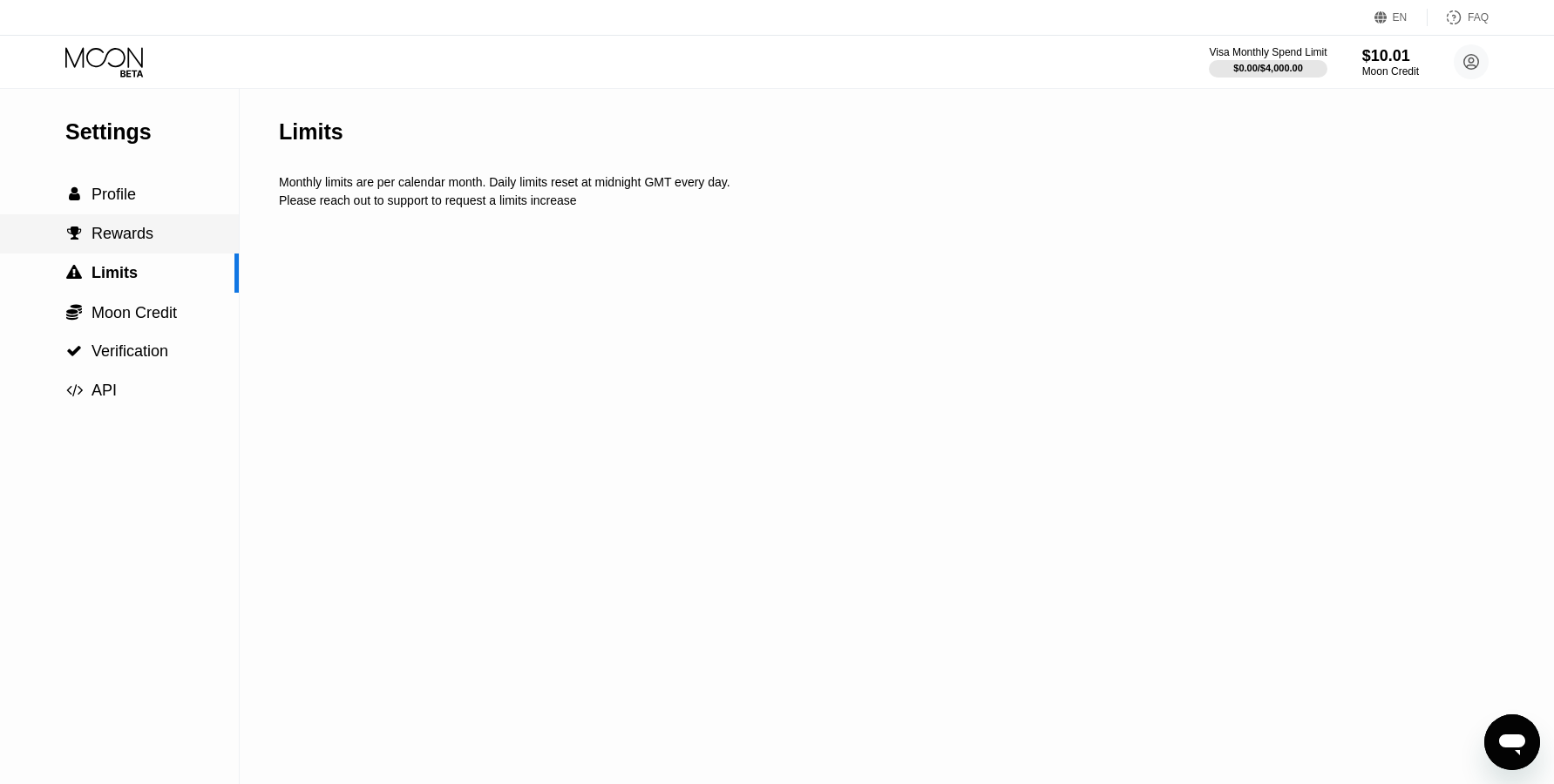 click on " Rewards" at bounding box center (119, 233) 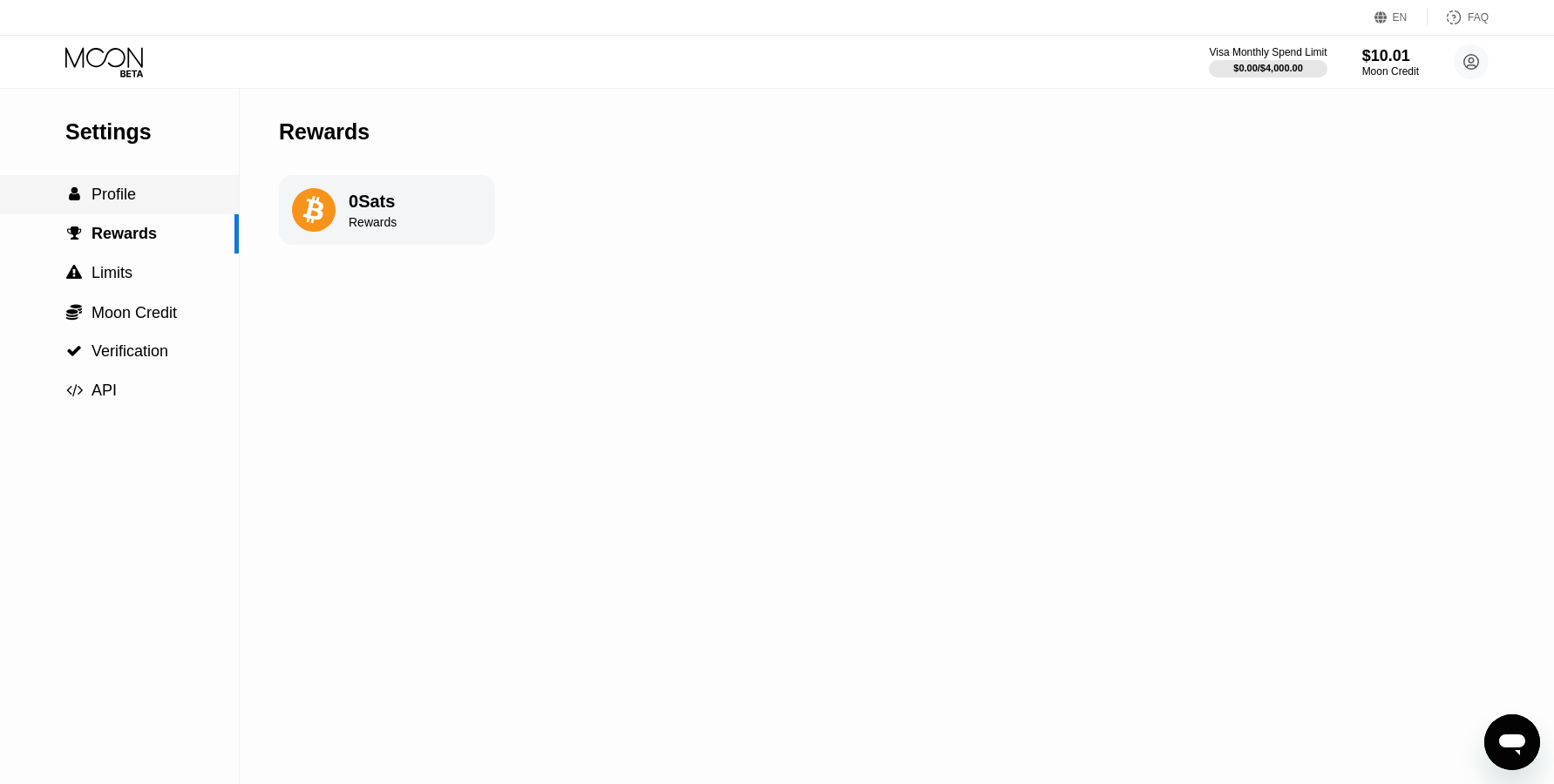 click on " Profile" at bounding box center [119, 194] 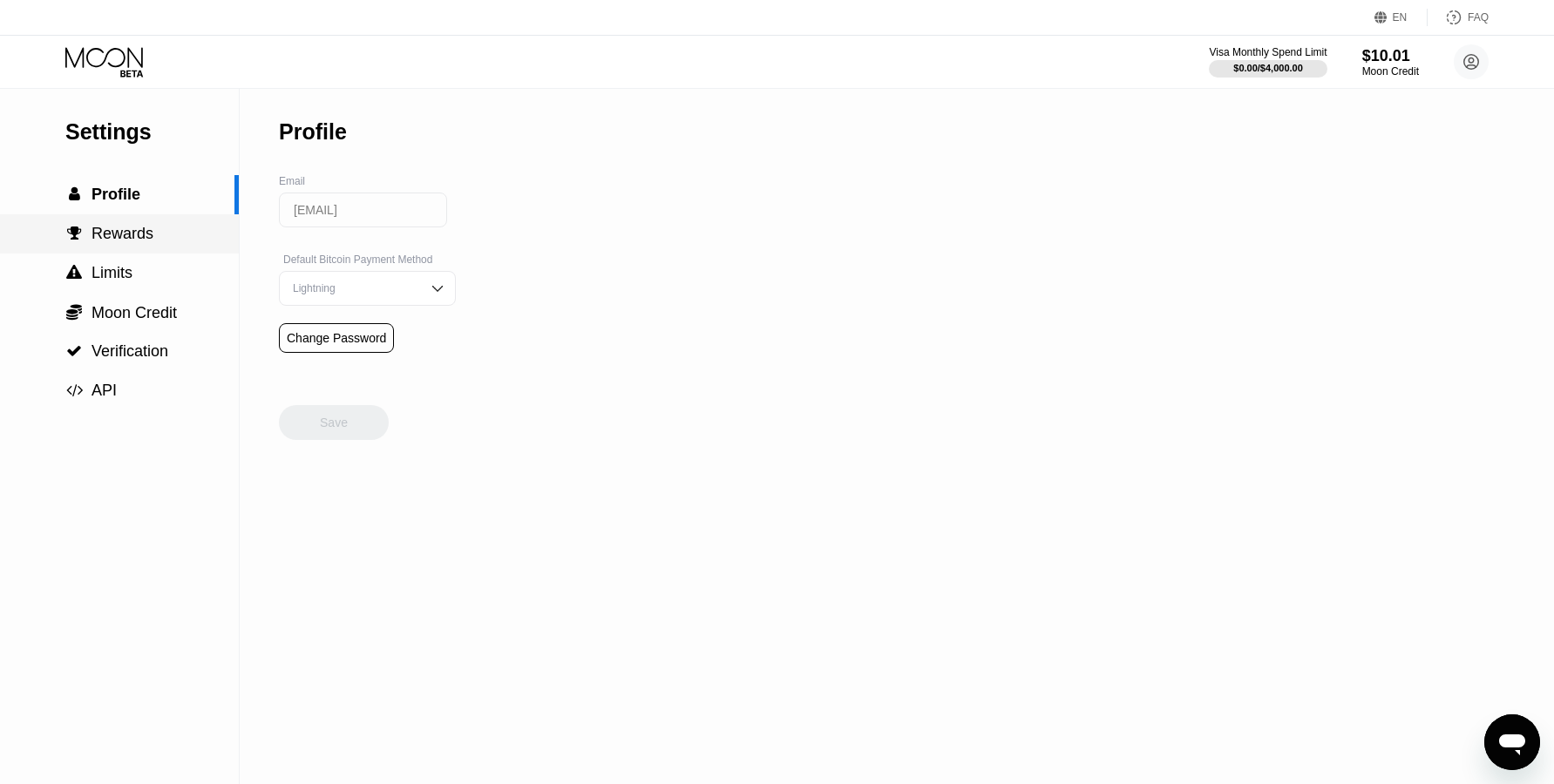 click on " Rewards" at bounding box center [119, 233] 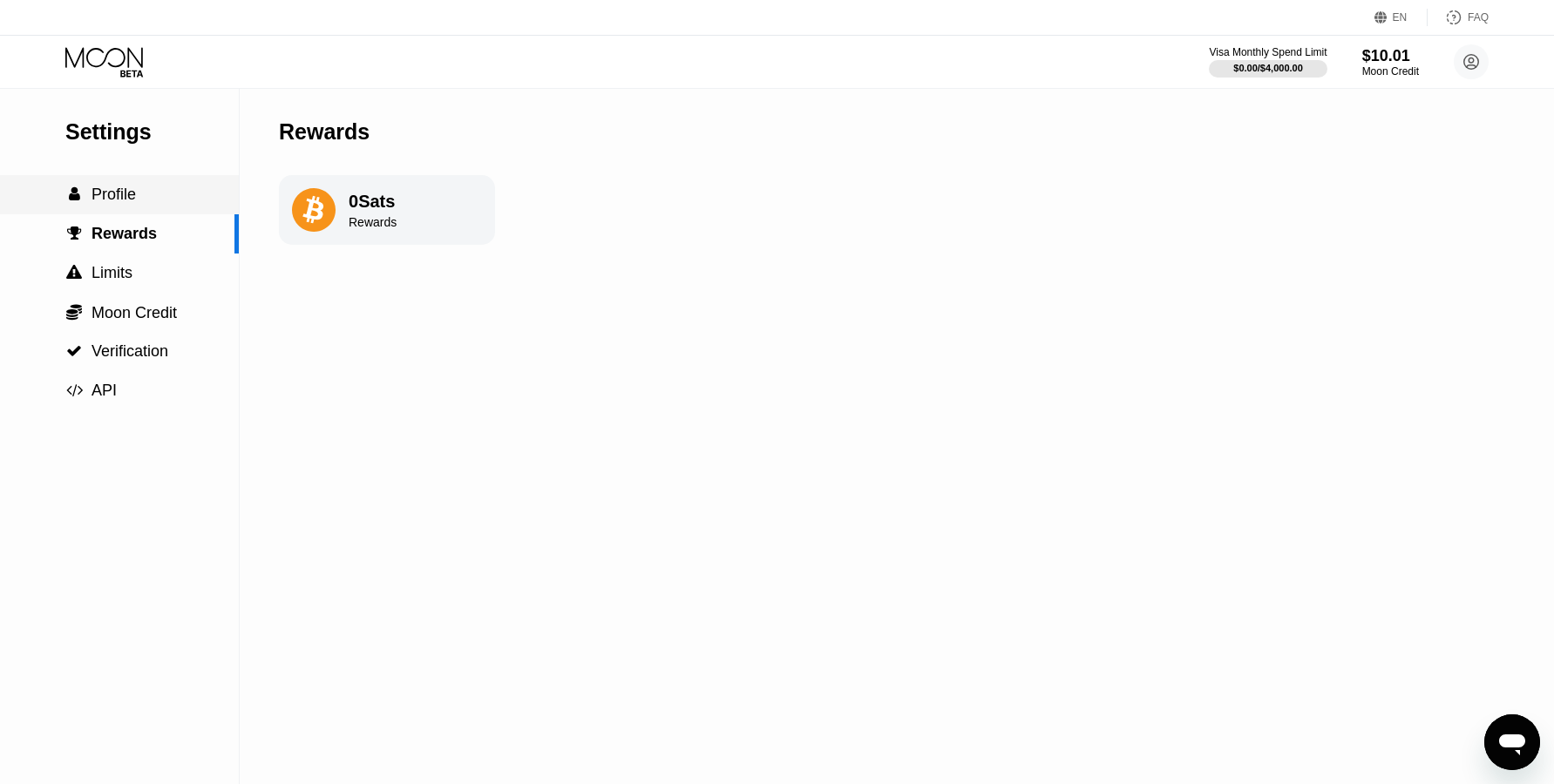 click on " Profile" at bounding box center (119, 194) 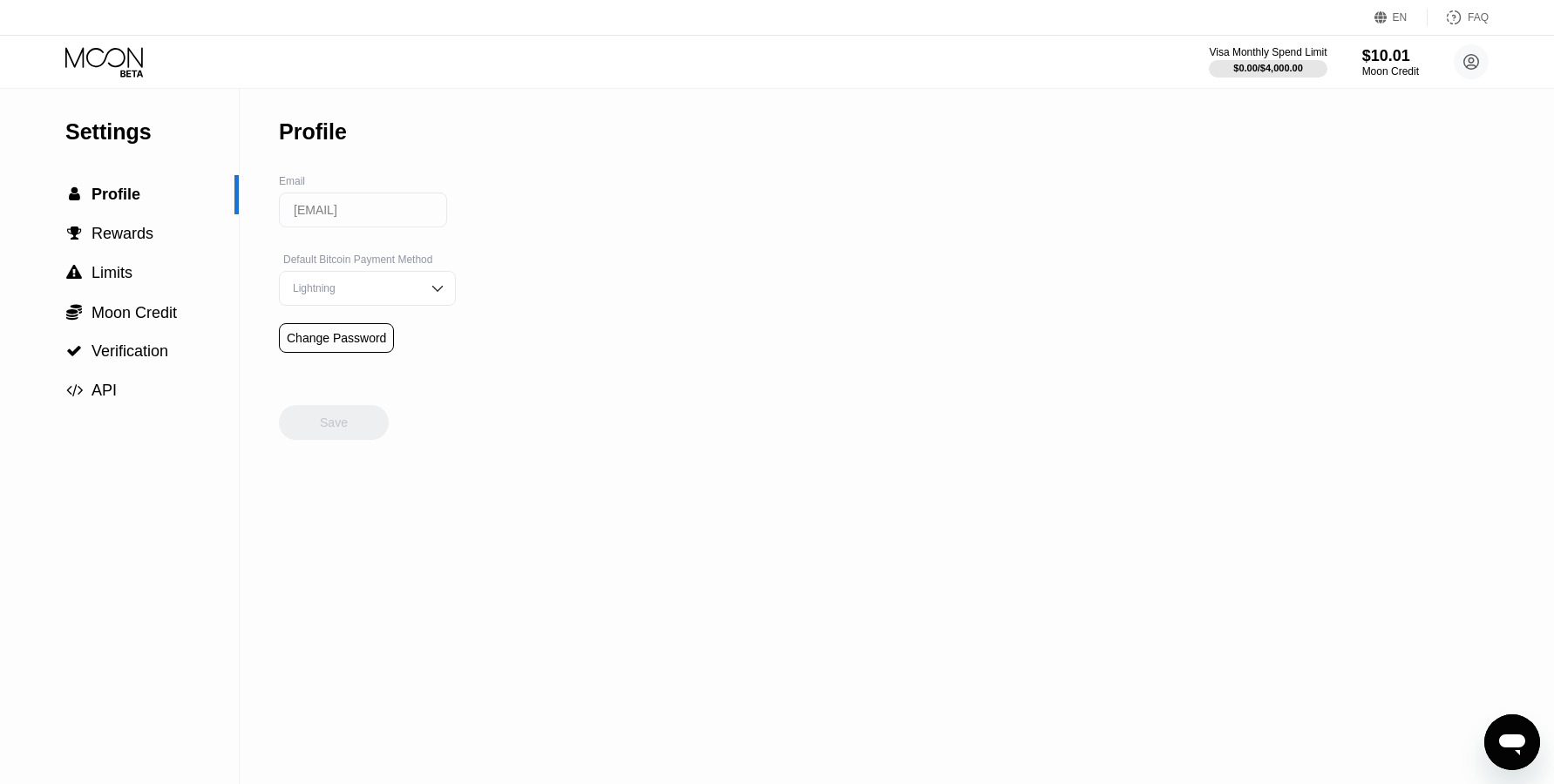 click on "[EMAIL]" at bounding box center (363, 210) 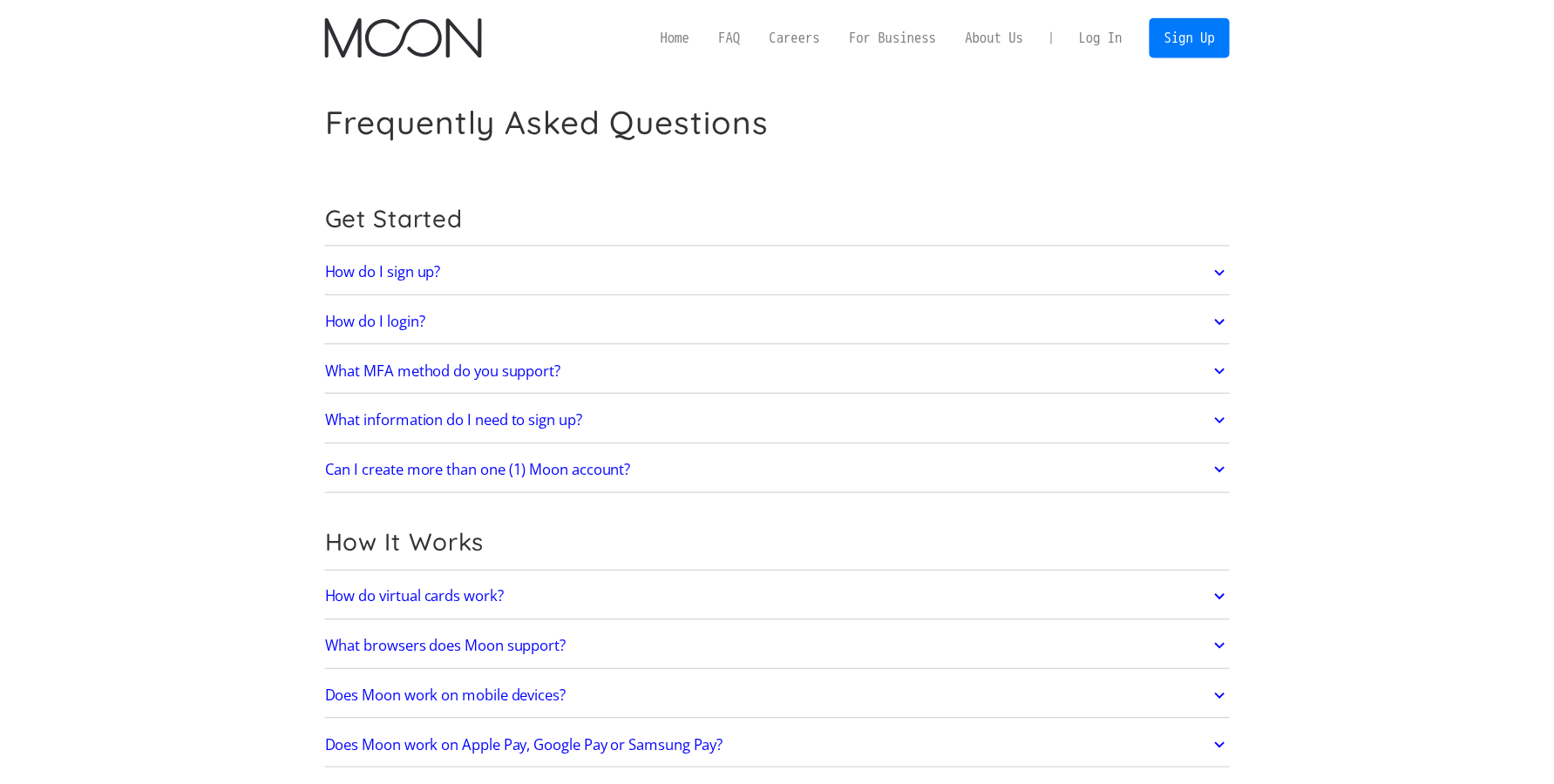scroll, scrollTop: 0, scrollLeft: 0, axis: both 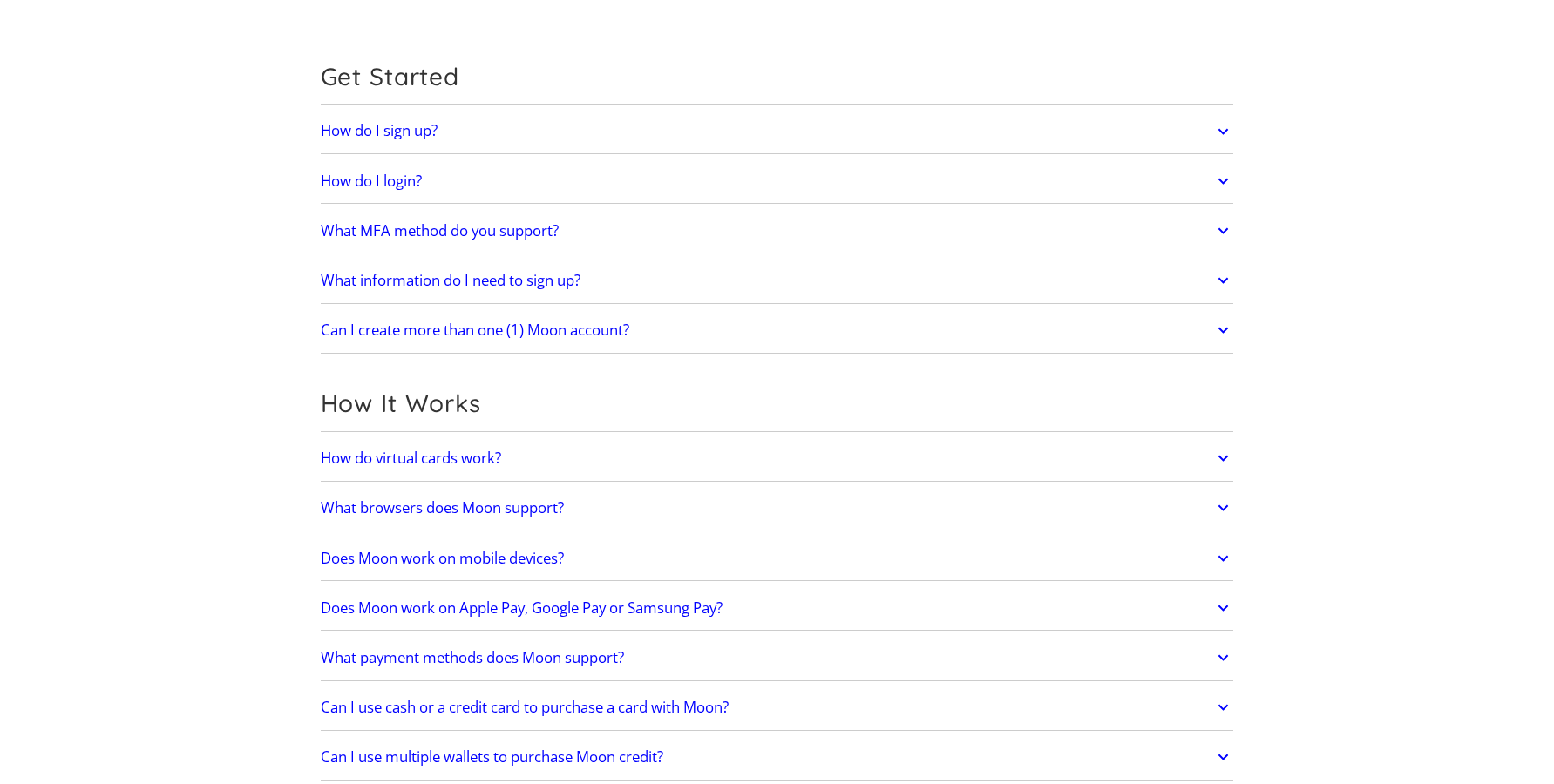 drag, startPoint x: 0, startPoint y: 0, endPoint x: 191, endPoint y: 364, distance: 411.0681 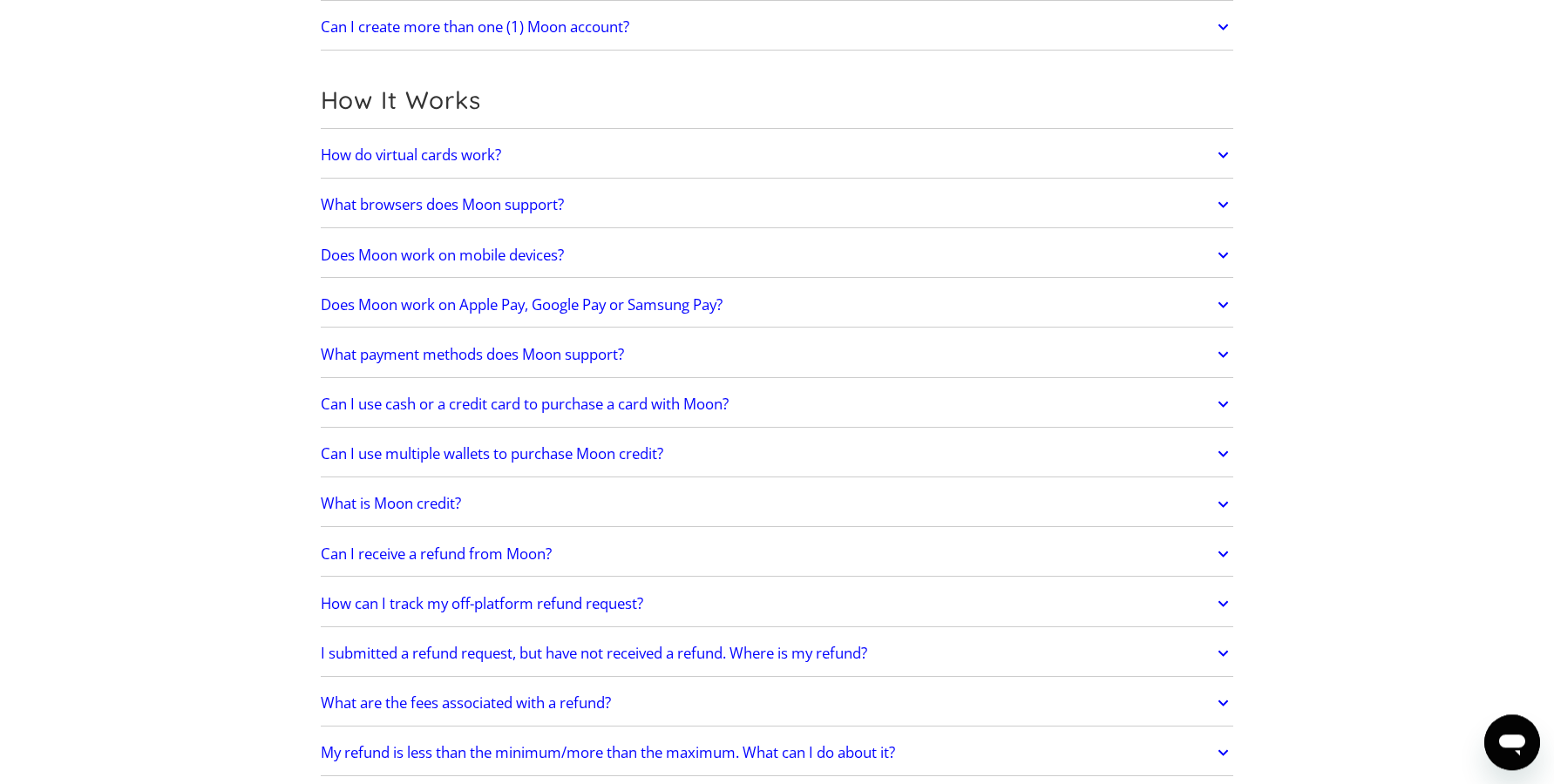 scroll, scrollTop: 0, scrollLeft: 0, axis: both 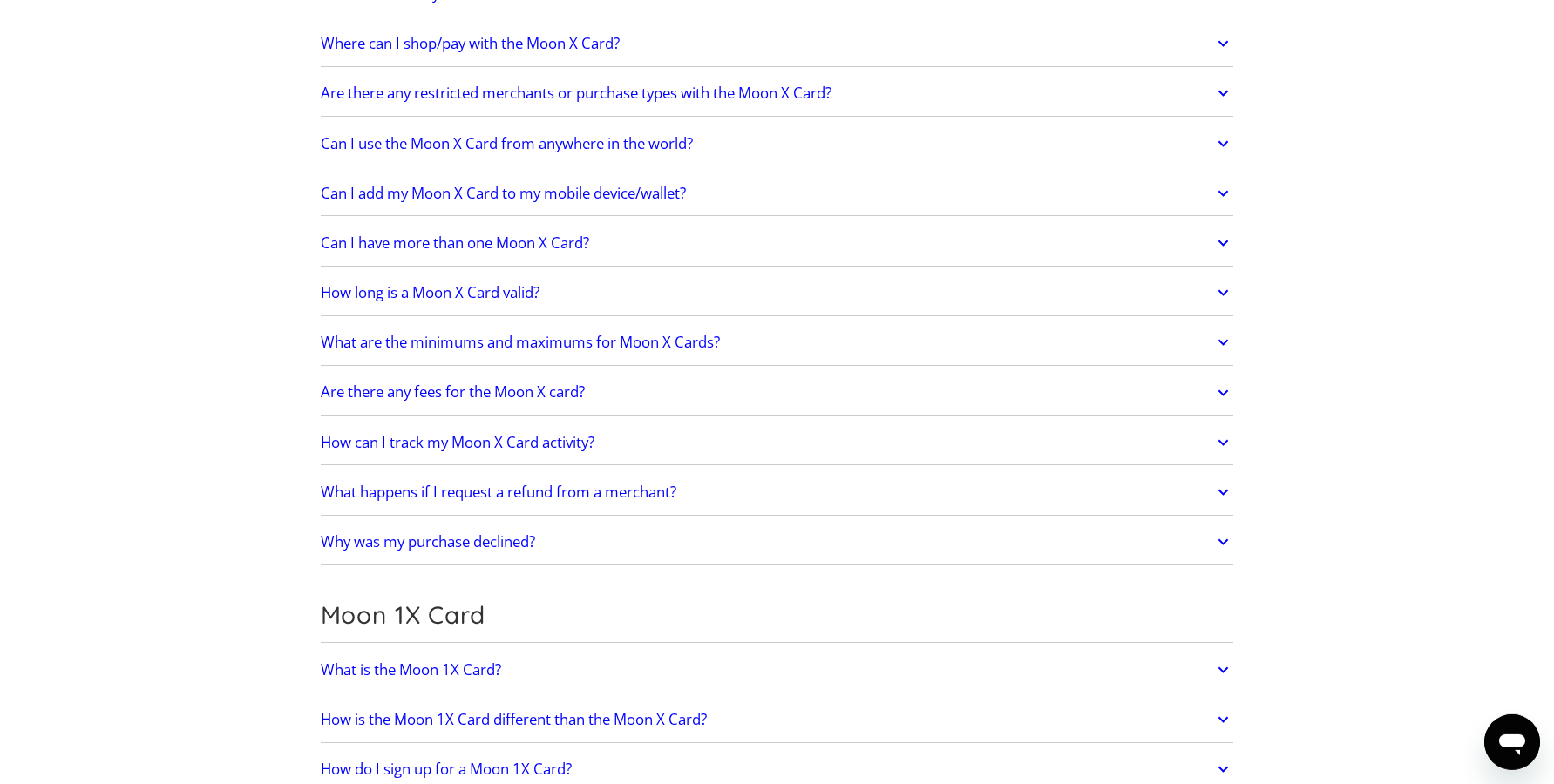 drag, startPoint x: 1343, startPoint y: 400, endPoint x: 1343, endPoint y: 472, distance: 72 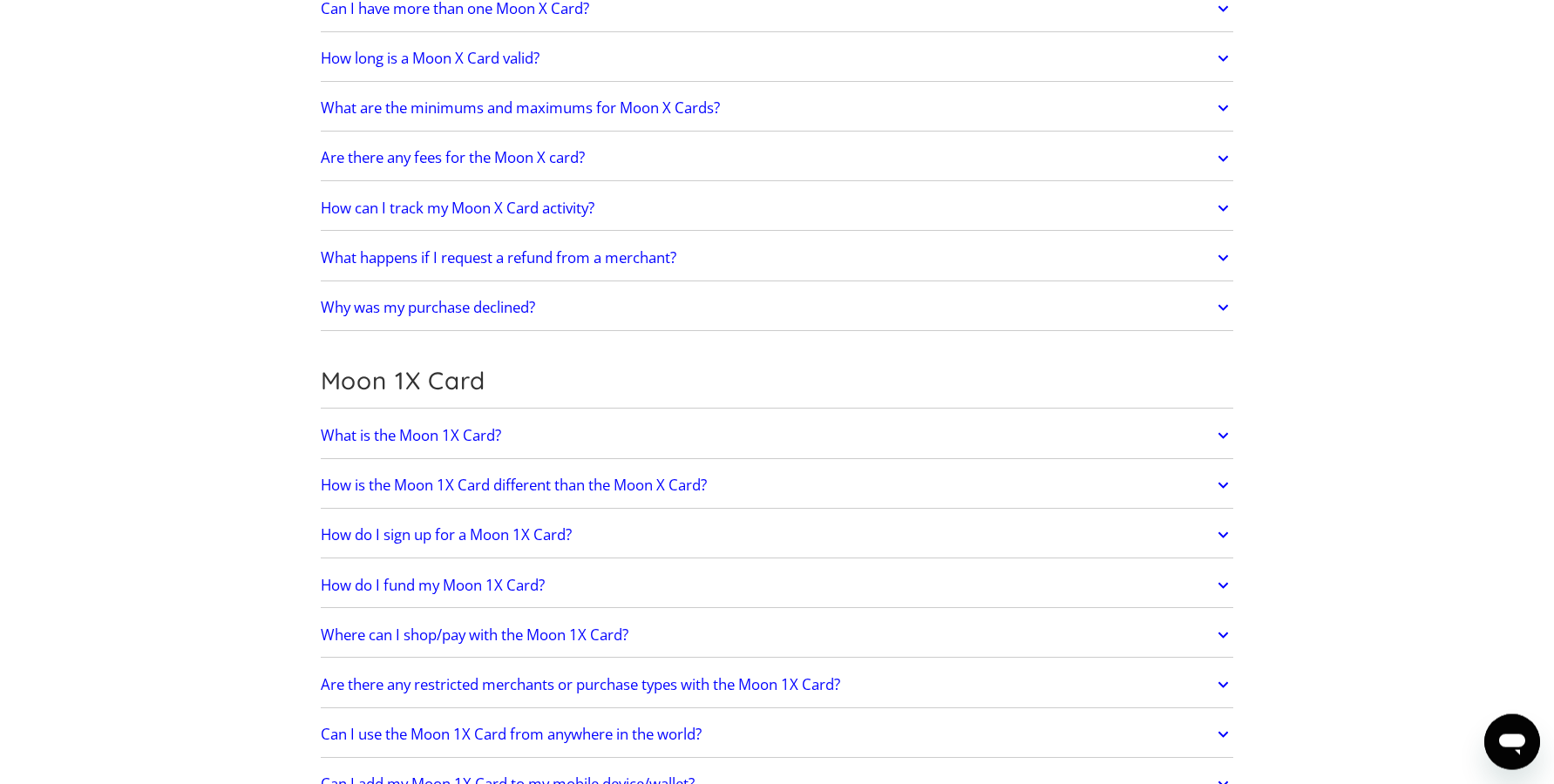 scroll, scrollTop: 1864, scrollLeft: 0, axis: vertical 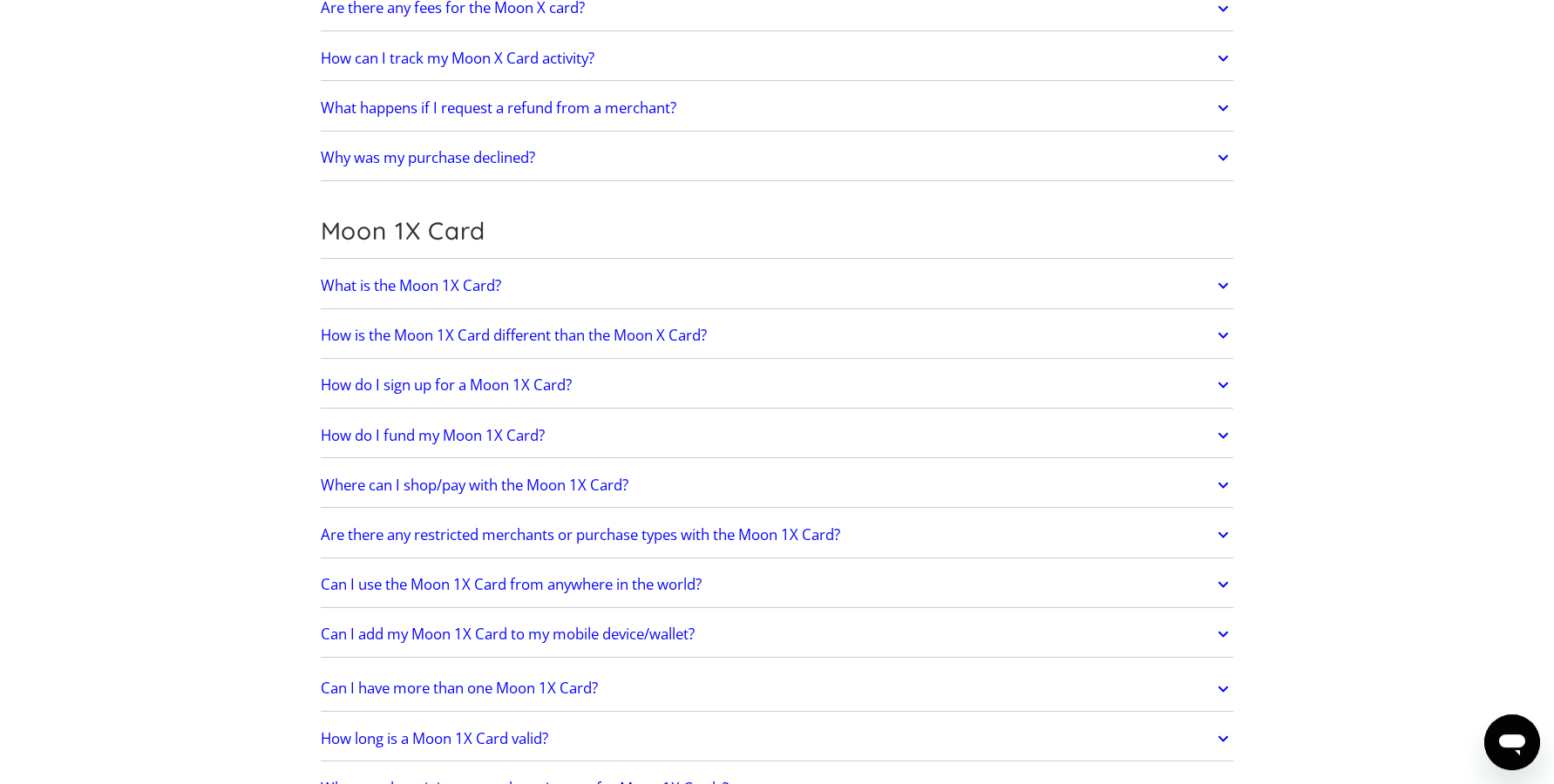 drag, startPoint x: 1338, startPoint y: 456, endPoint x: 1331, endPoint y: 507, distance: 51.4782 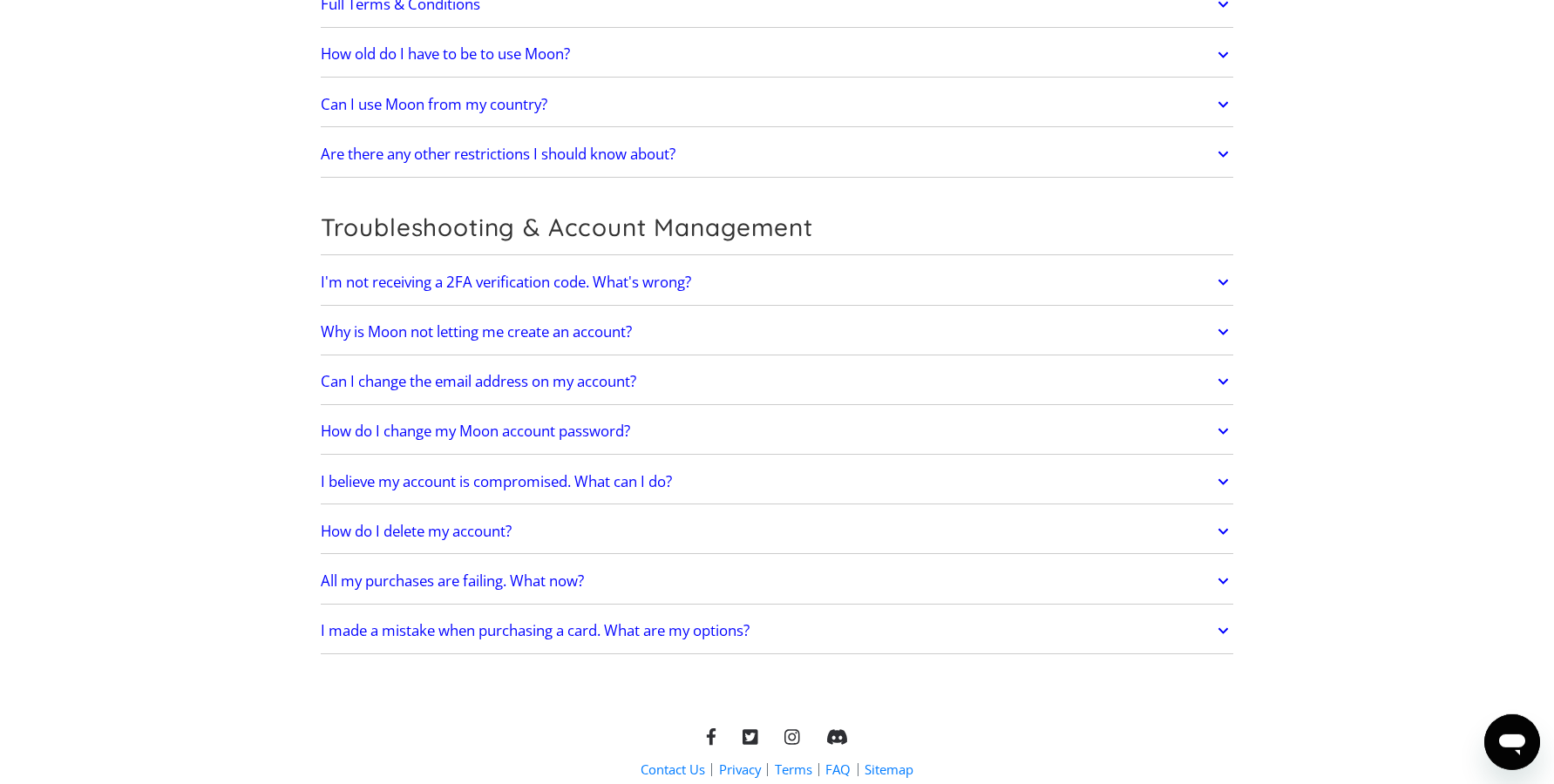 scroll, scrollTop: 3634, scrollLeft: 0, axis: vertical 